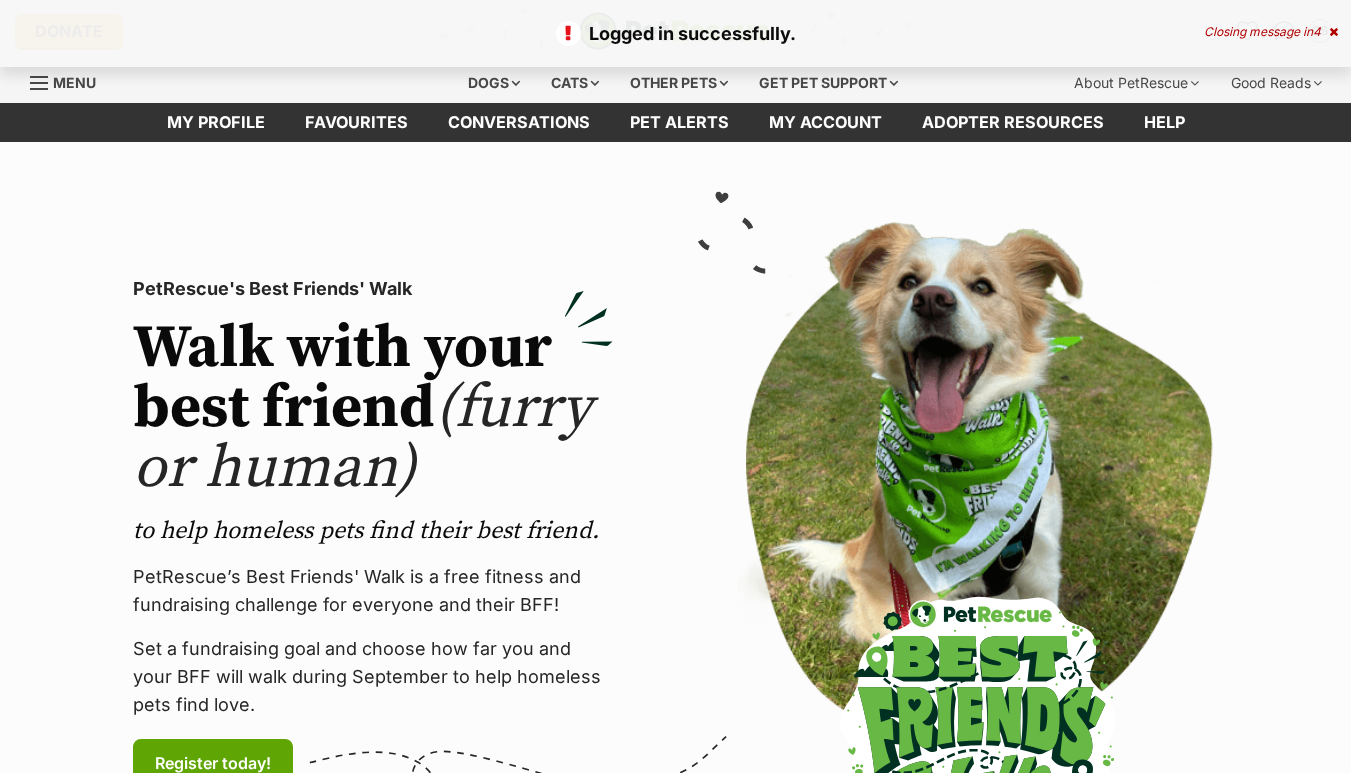 scroll, scrollTop: 0, scrollLeft: 0, axis: both 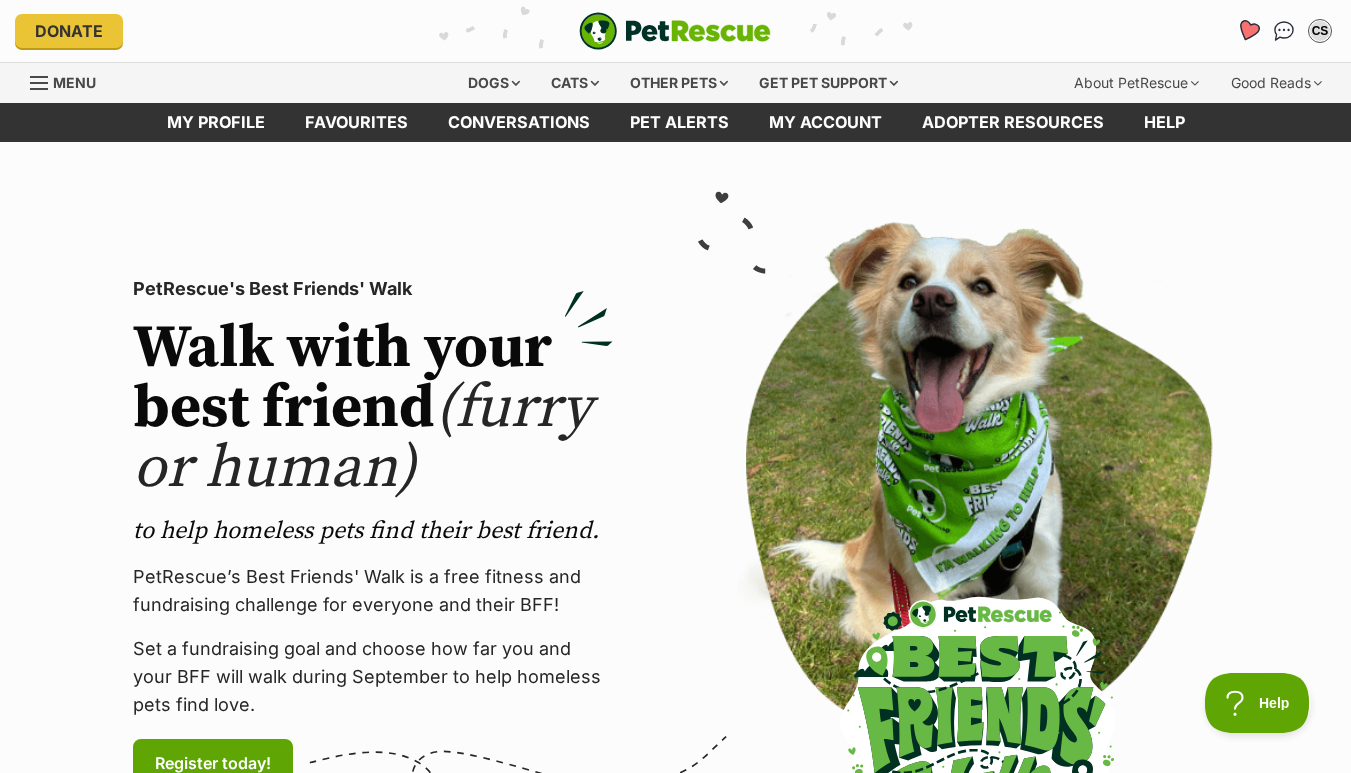 click at bounding box center (1247, 30) 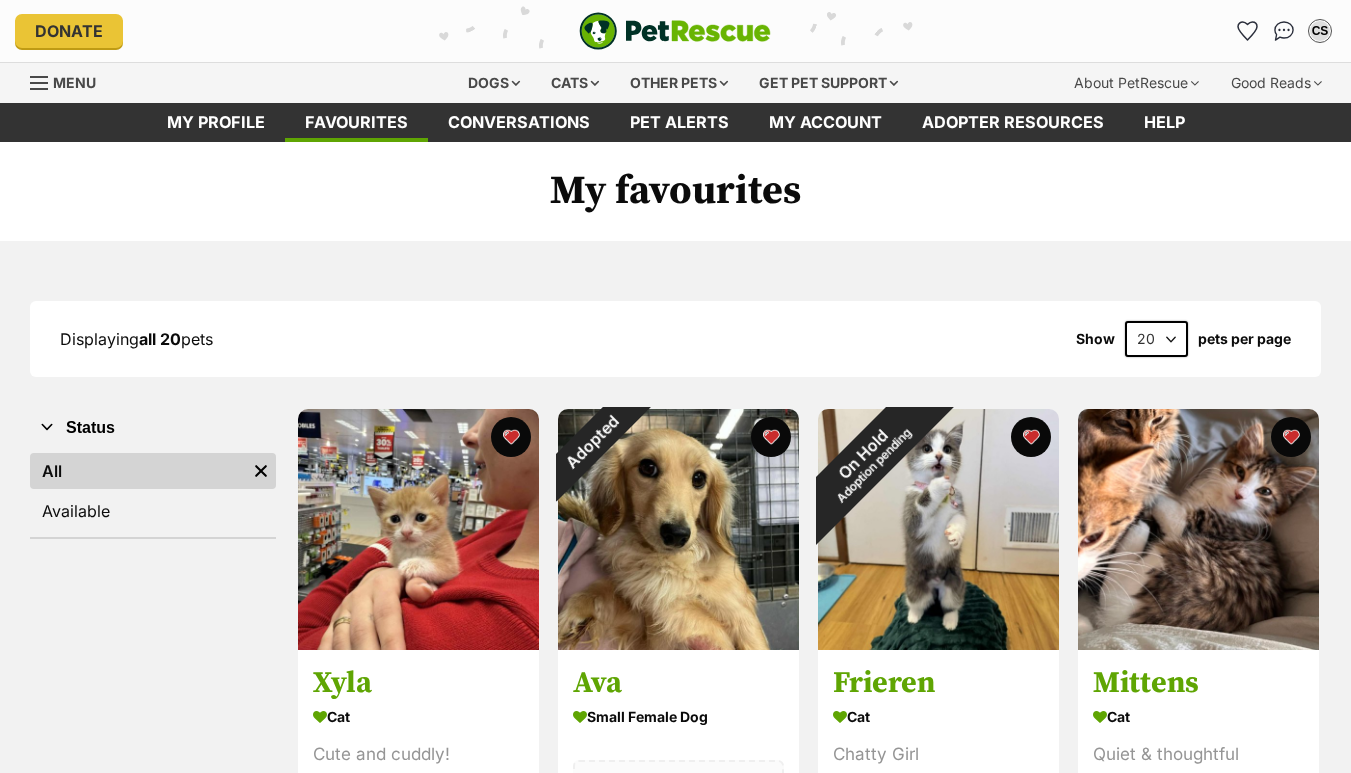 scroll, scrollTop: 0, scrollLeft: 0, axis: both 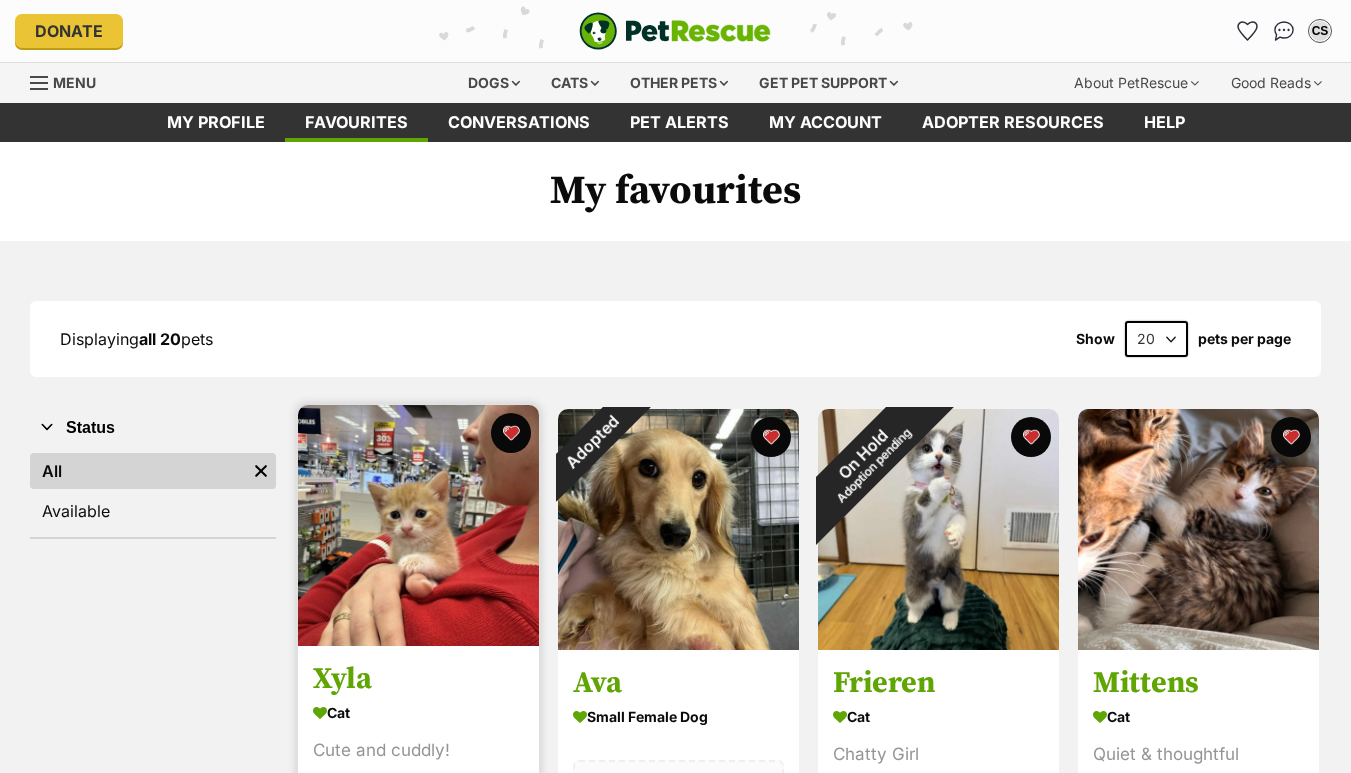 click at bounding box center [418, 525] 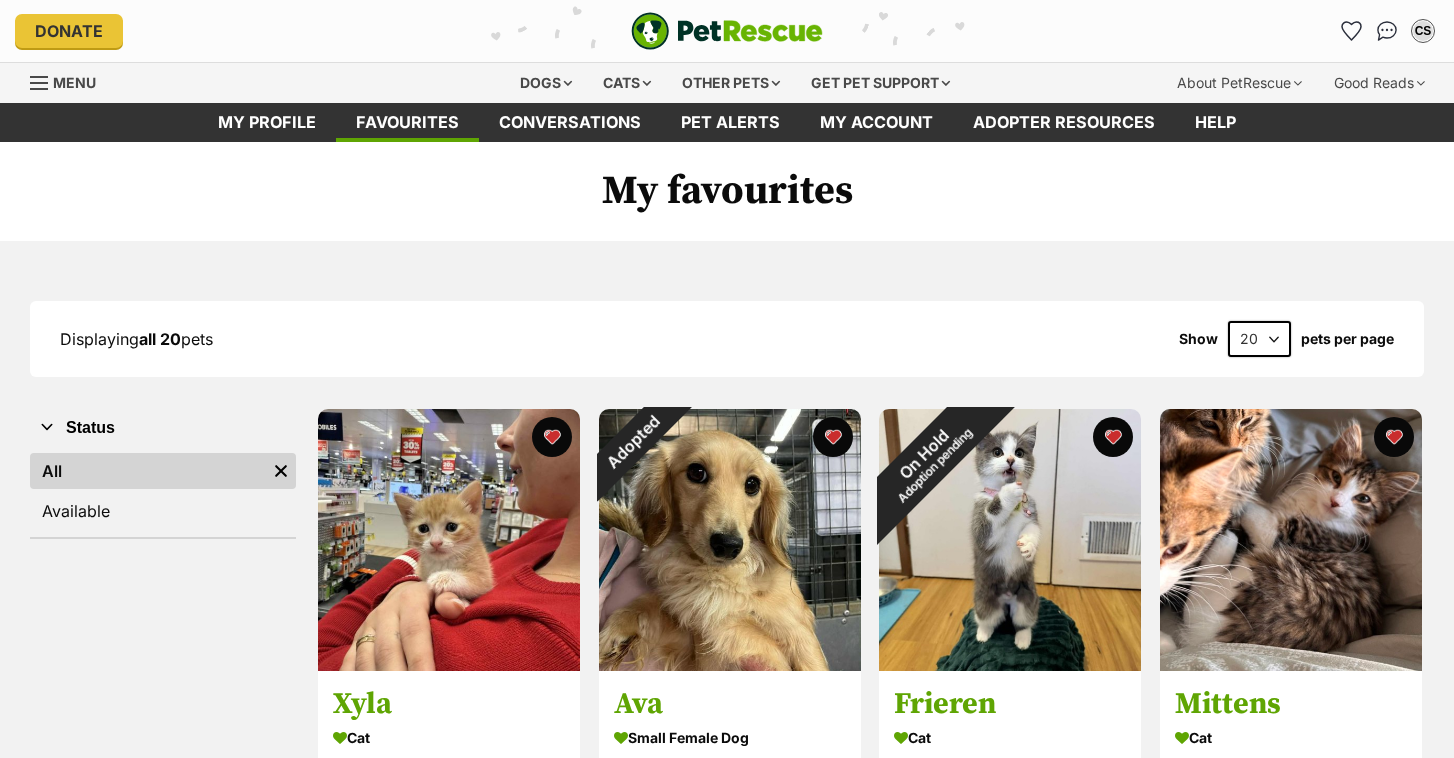 scroll, scrollTop: 0, scrollLeft: 0, axis: both 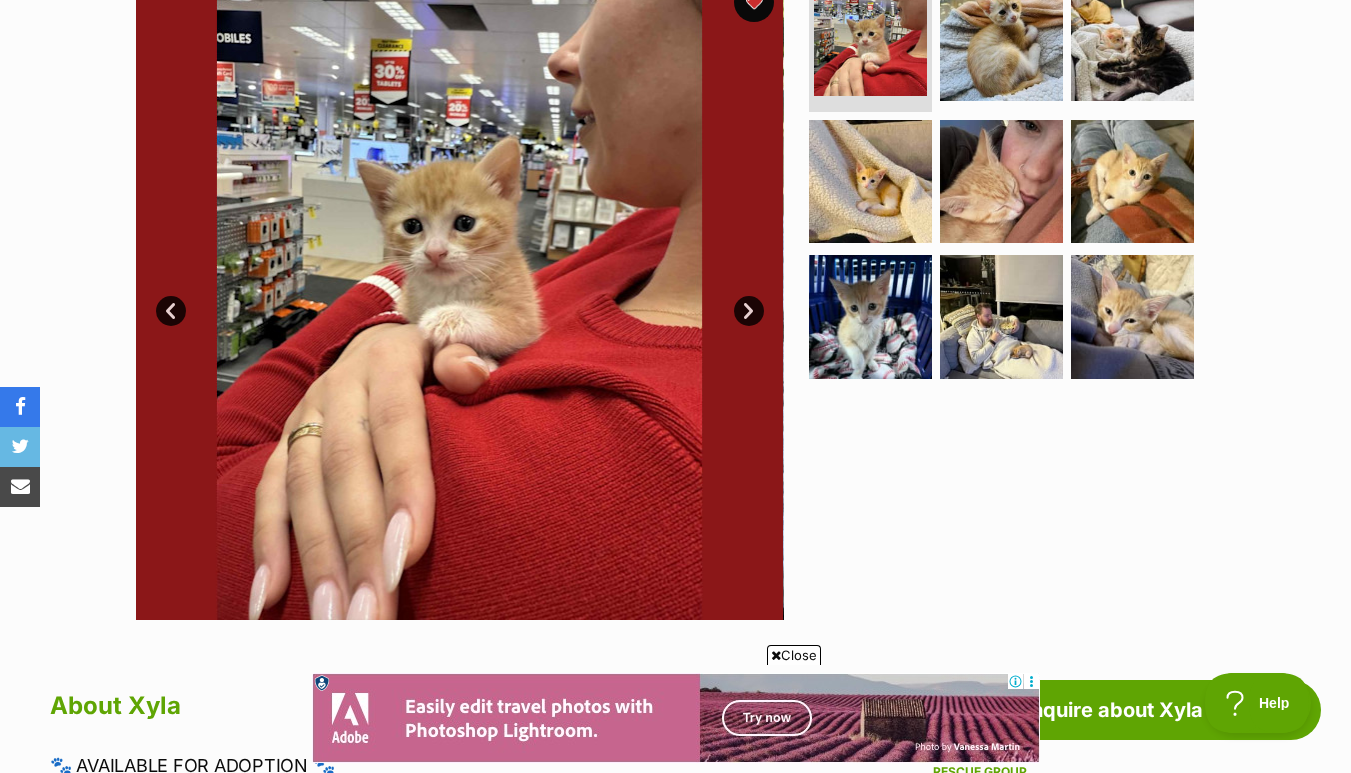click on "Next" at bounding box center [749, 311] 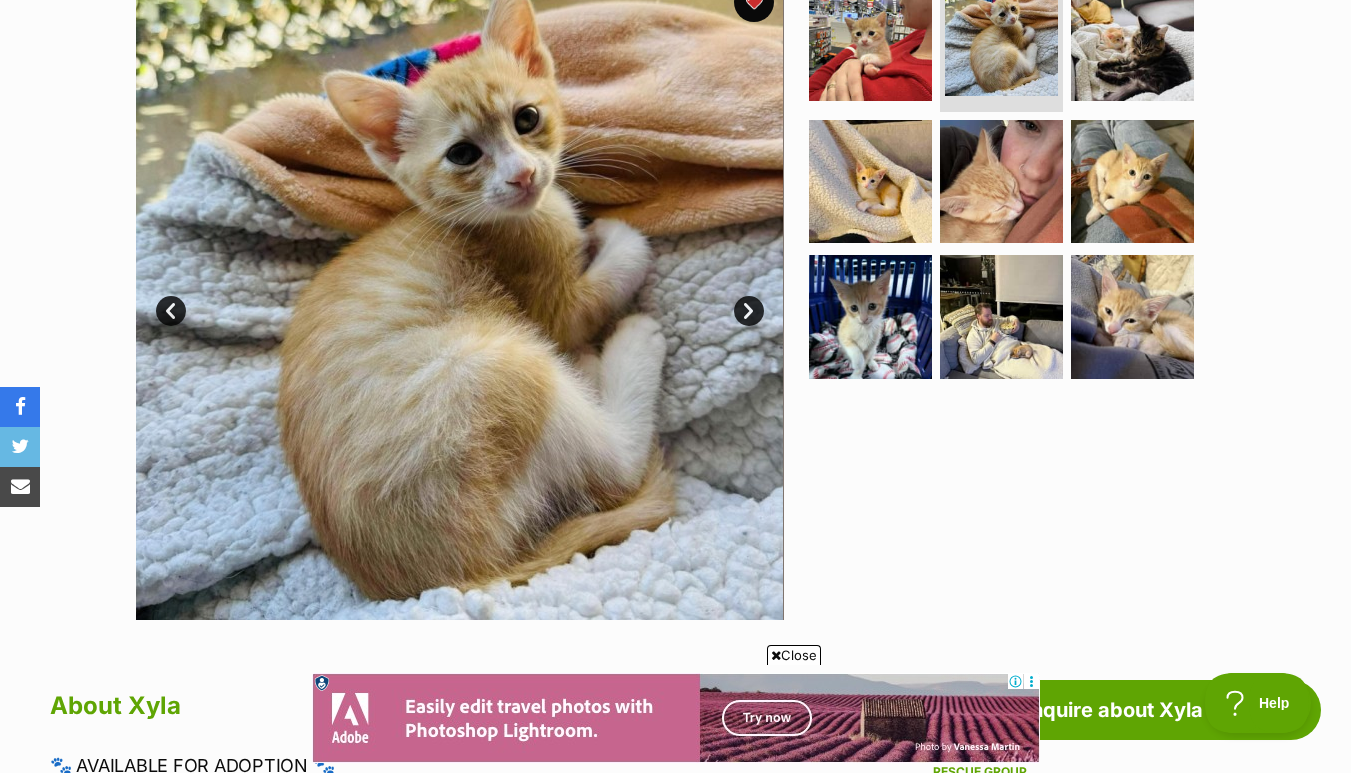 click on "Next" at bounding box center (749, 311) 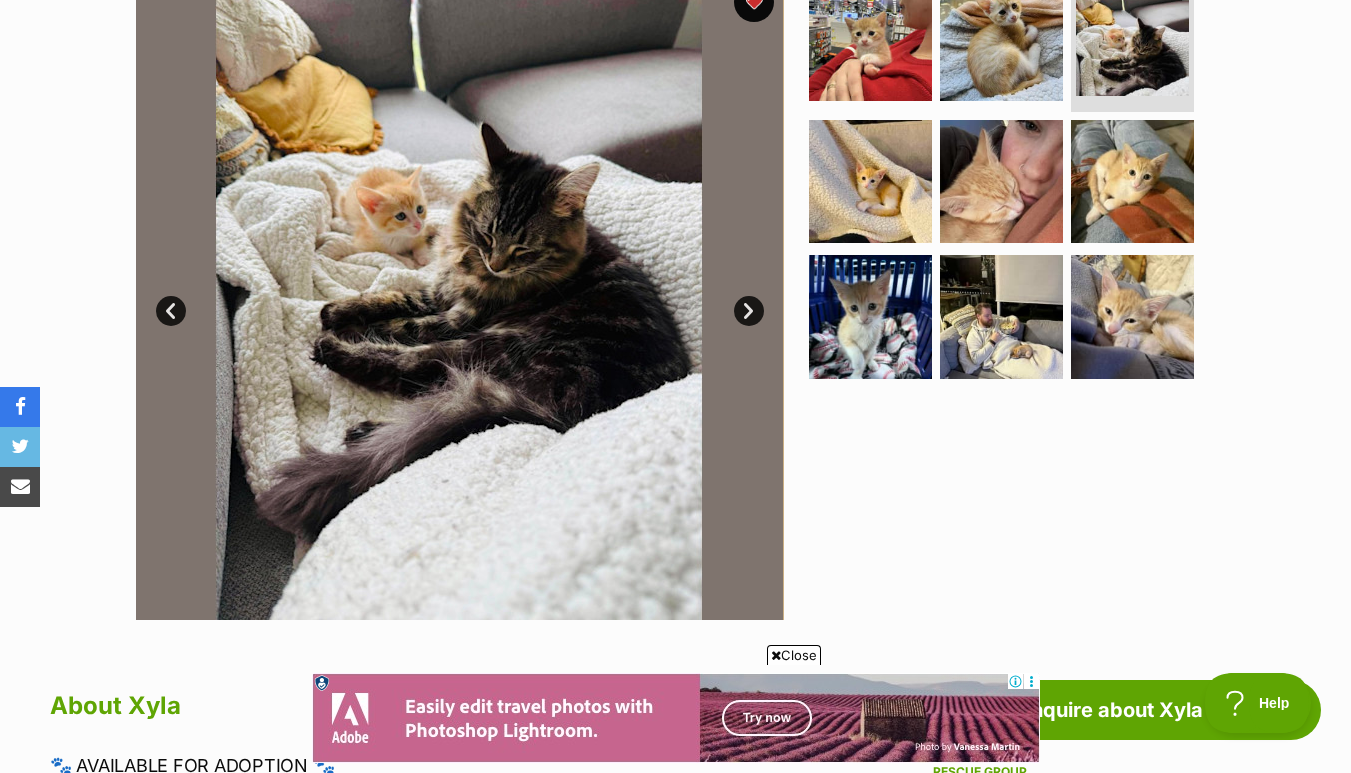 click on "Next" at bounding box center [749, 311] 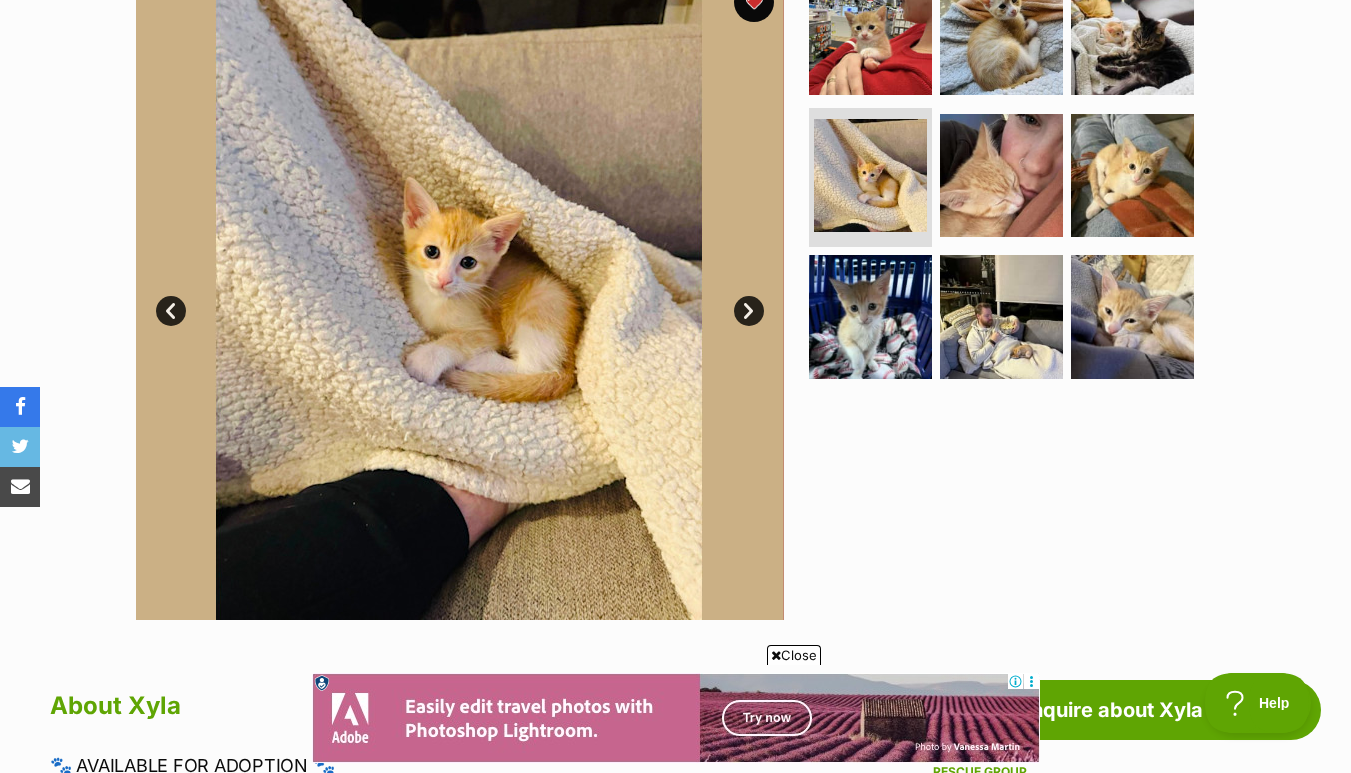 click on "Next" at bounding box center [749, 311] 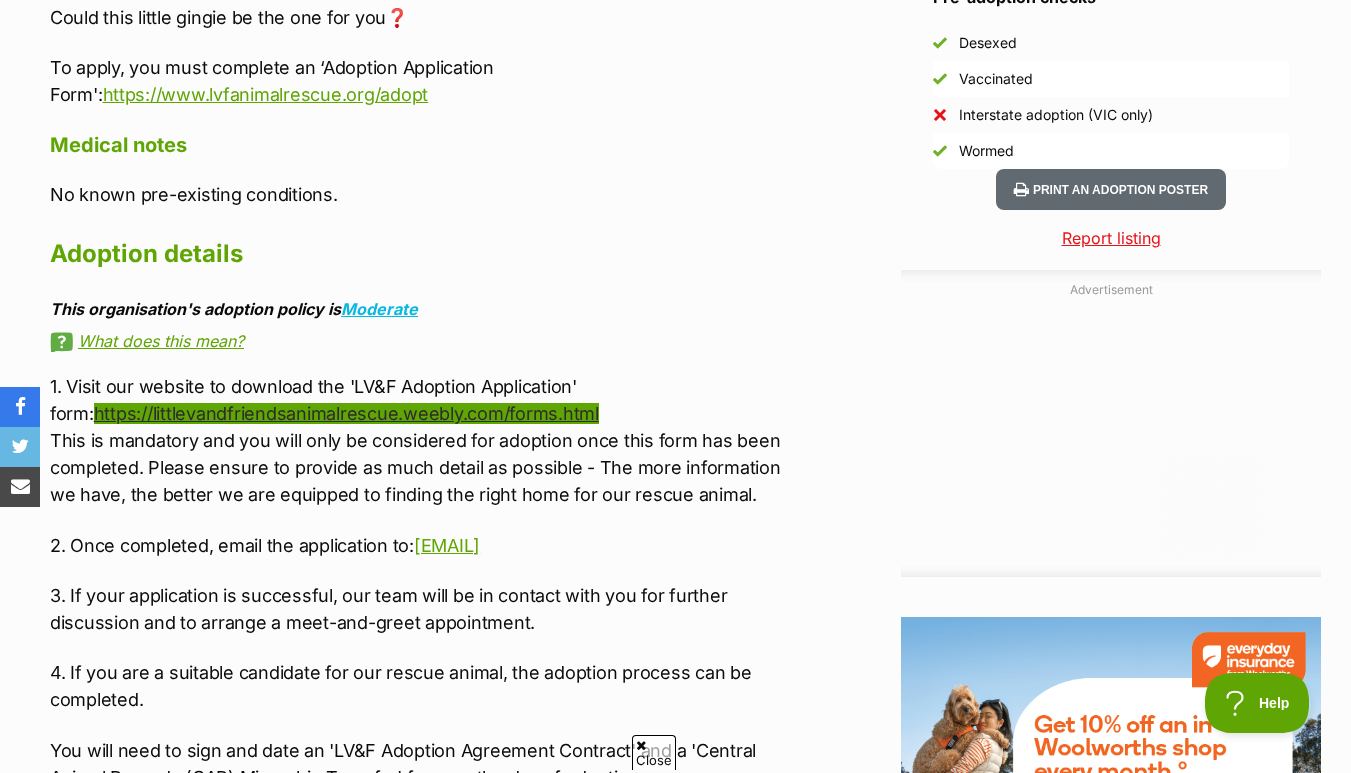 scroll, scrollTop: 0, scrollLeft: 0, axis: both 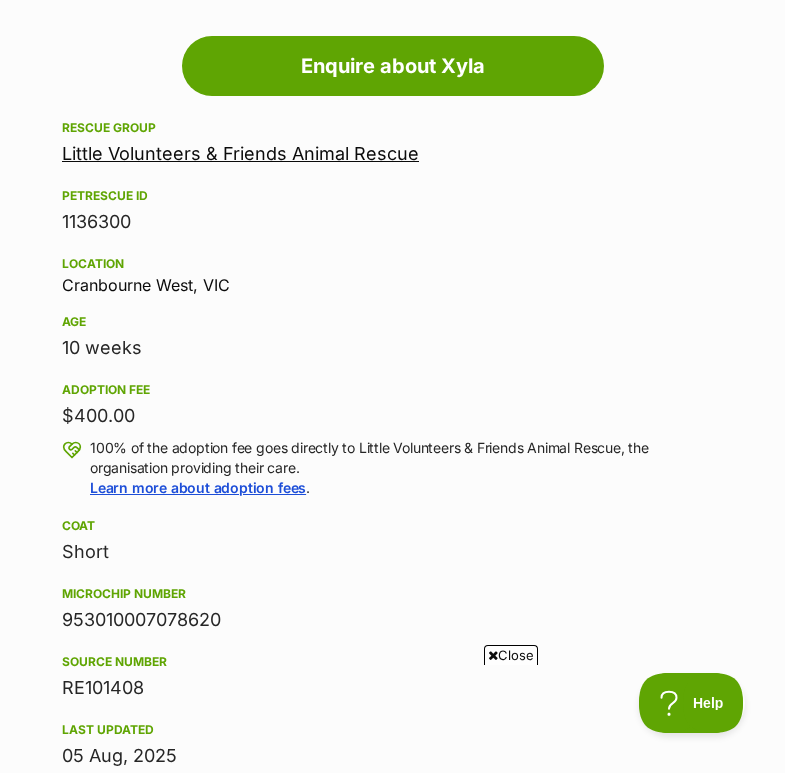 click on "Close" at bounding box center [511, 655] 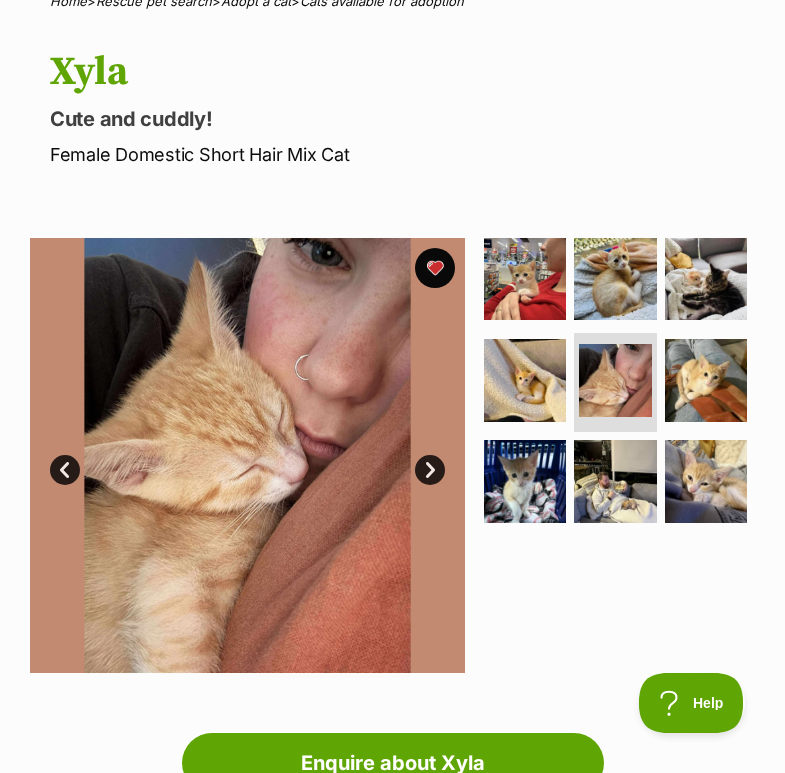 scroll, scrollTop: 147, scrollLeft: 0, axis: vertical 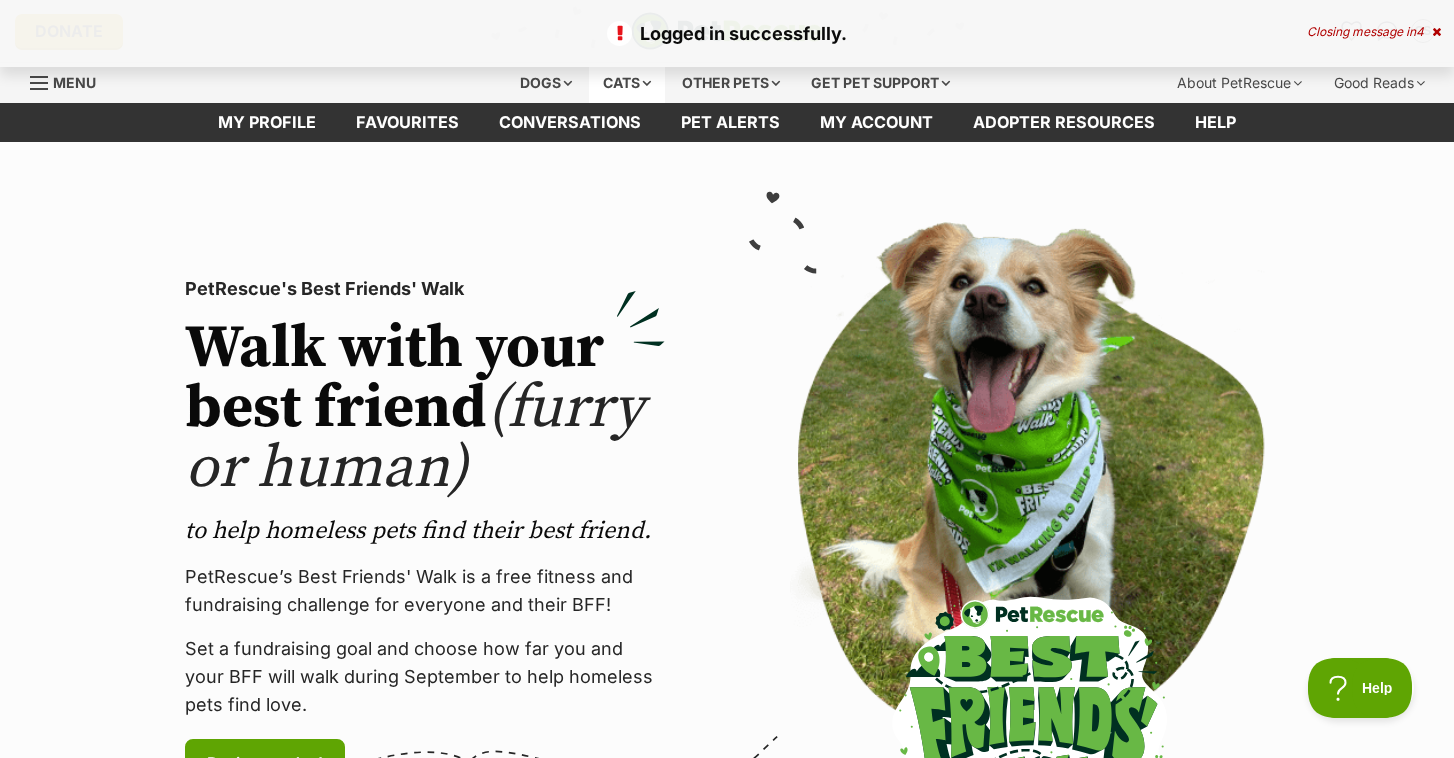 click on "Cats" at bounding box center (627, 83) 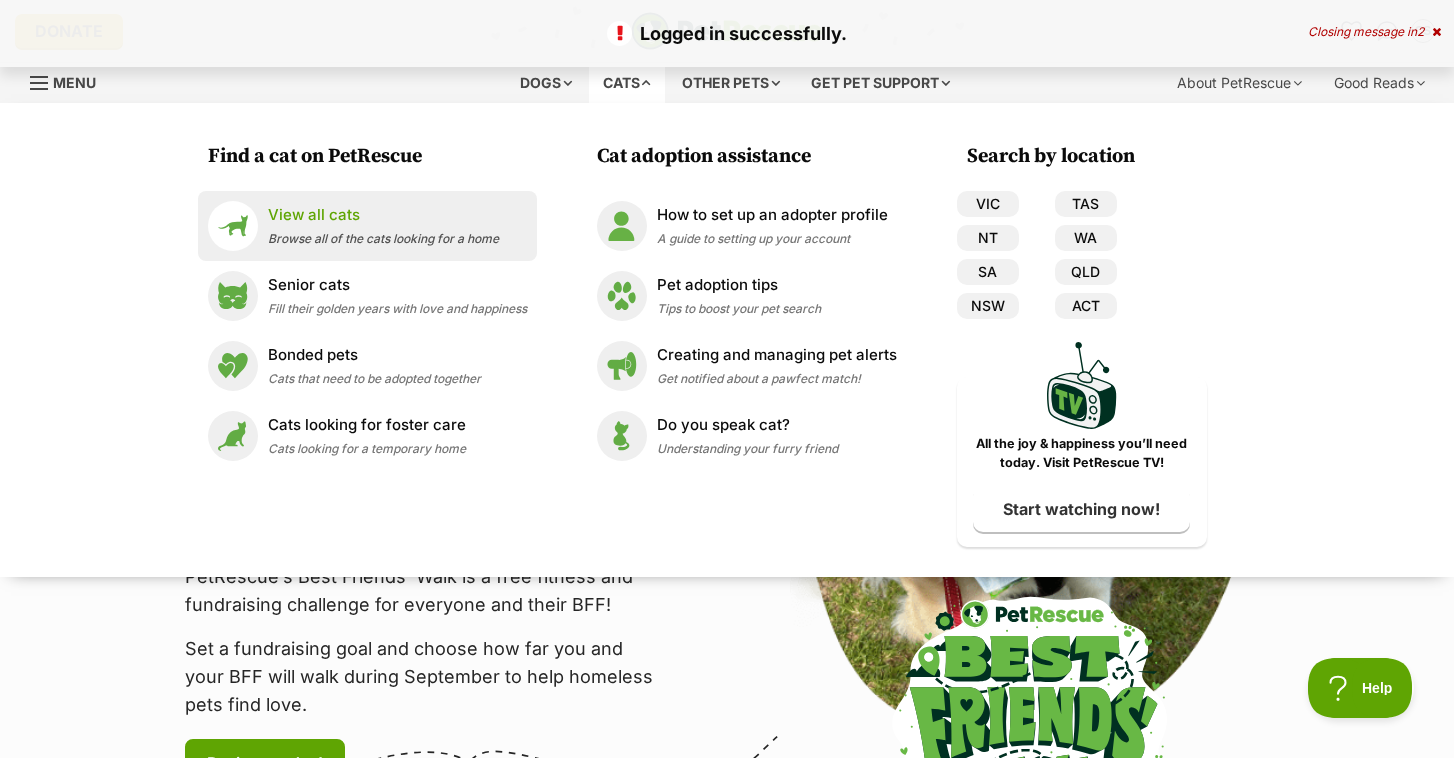 scroll, scrollTop: 0, scrollLeft: 0, axis: both 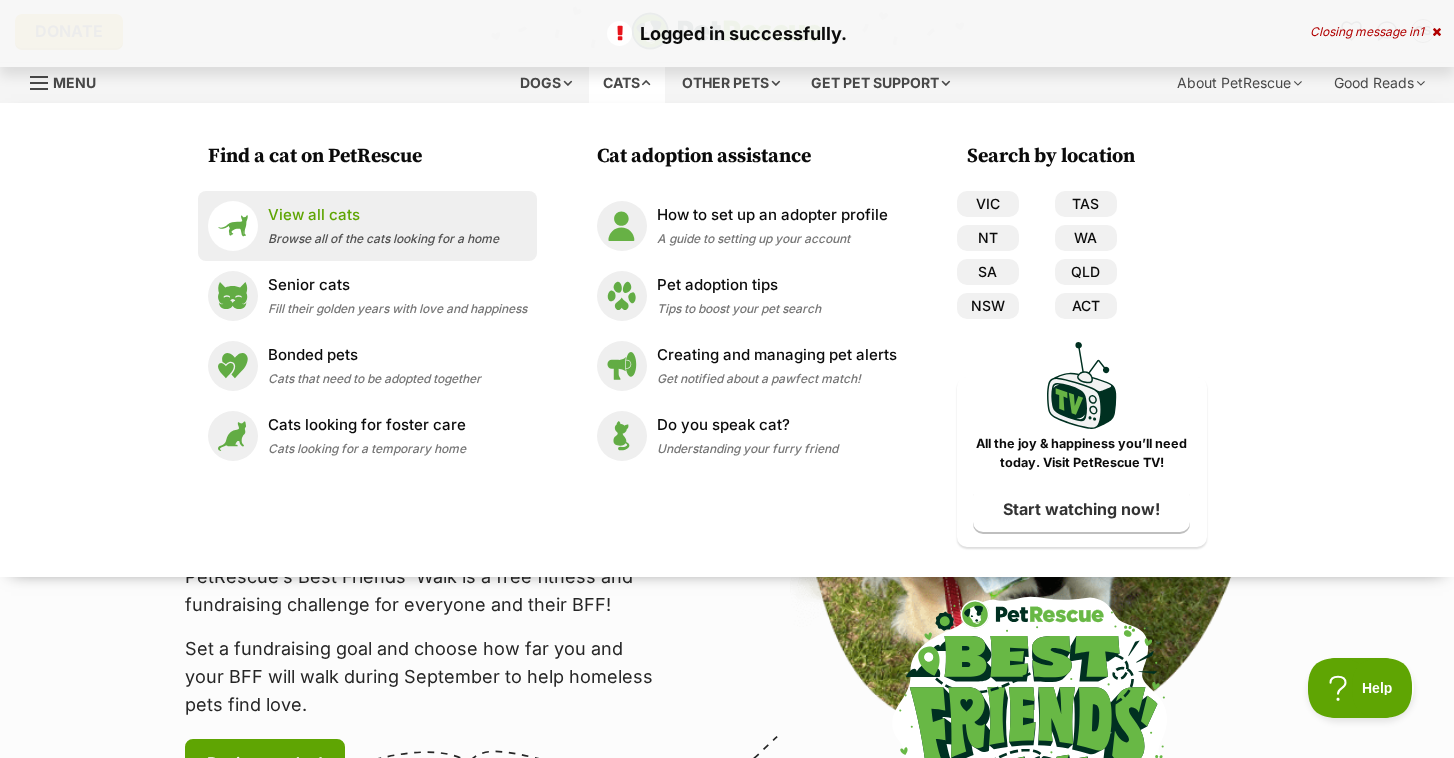 click on "View all cats
Browse all of the cats looking for a home" at bounding box center (367, 226) 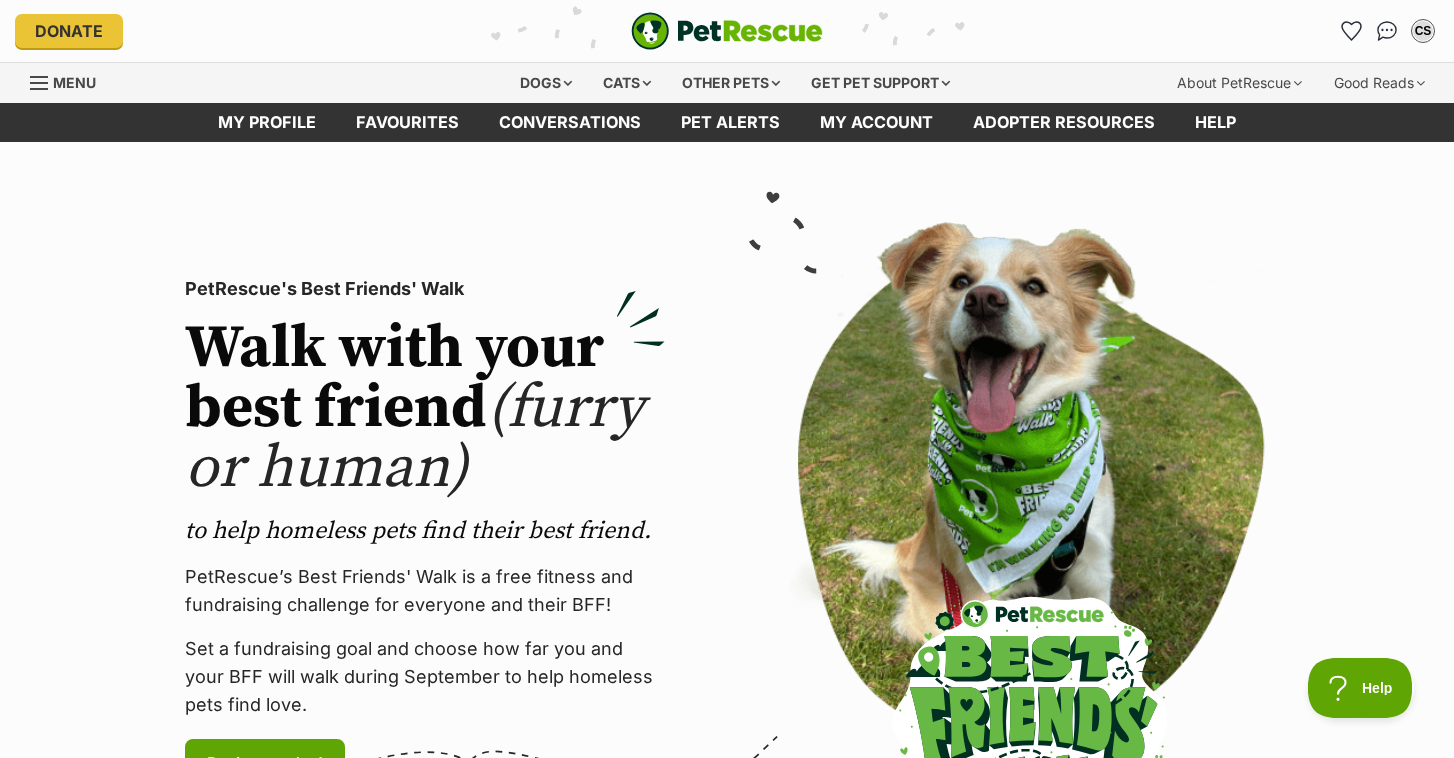 scroll, scrollTop: 0, scrollLeft: 0, axis: both 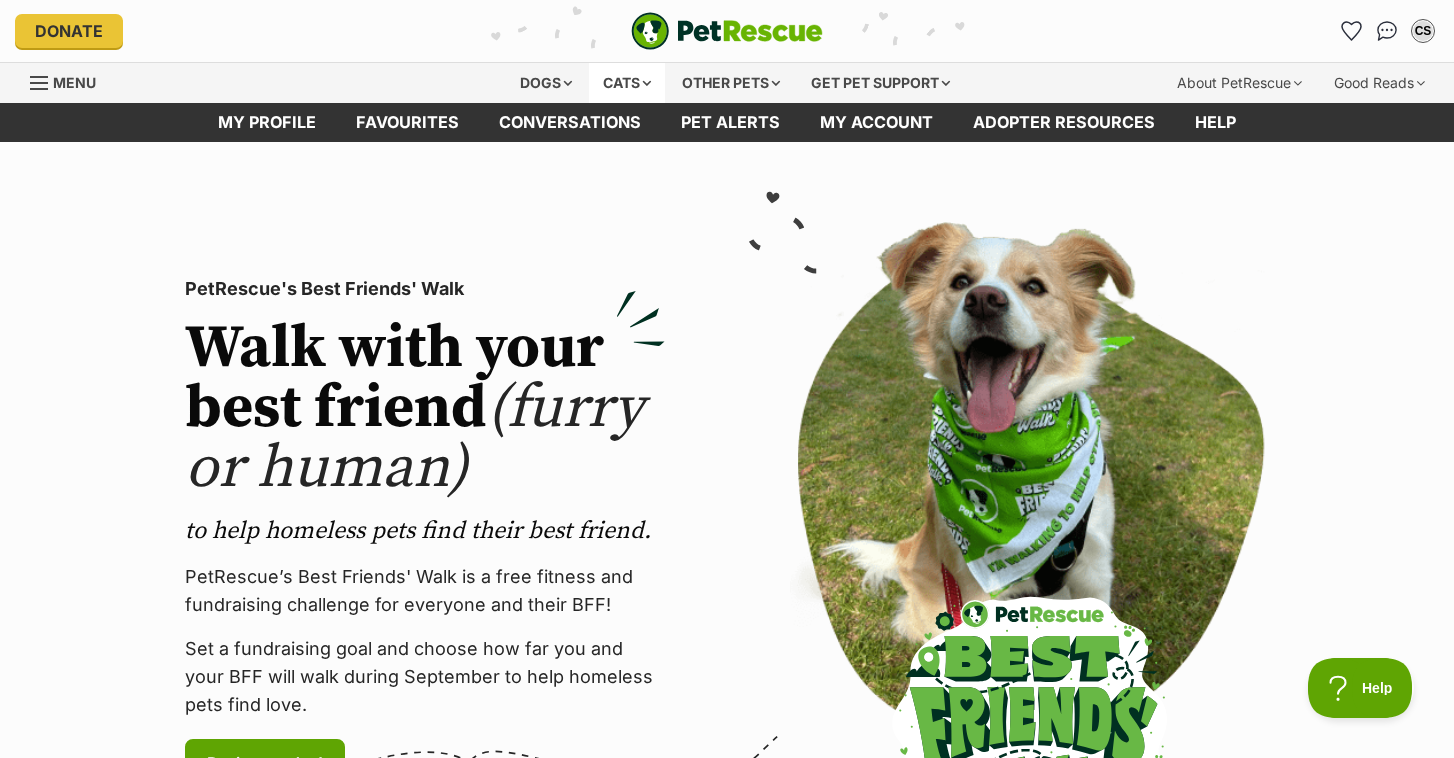 click on "Cats" at bounding box center [627, 83] 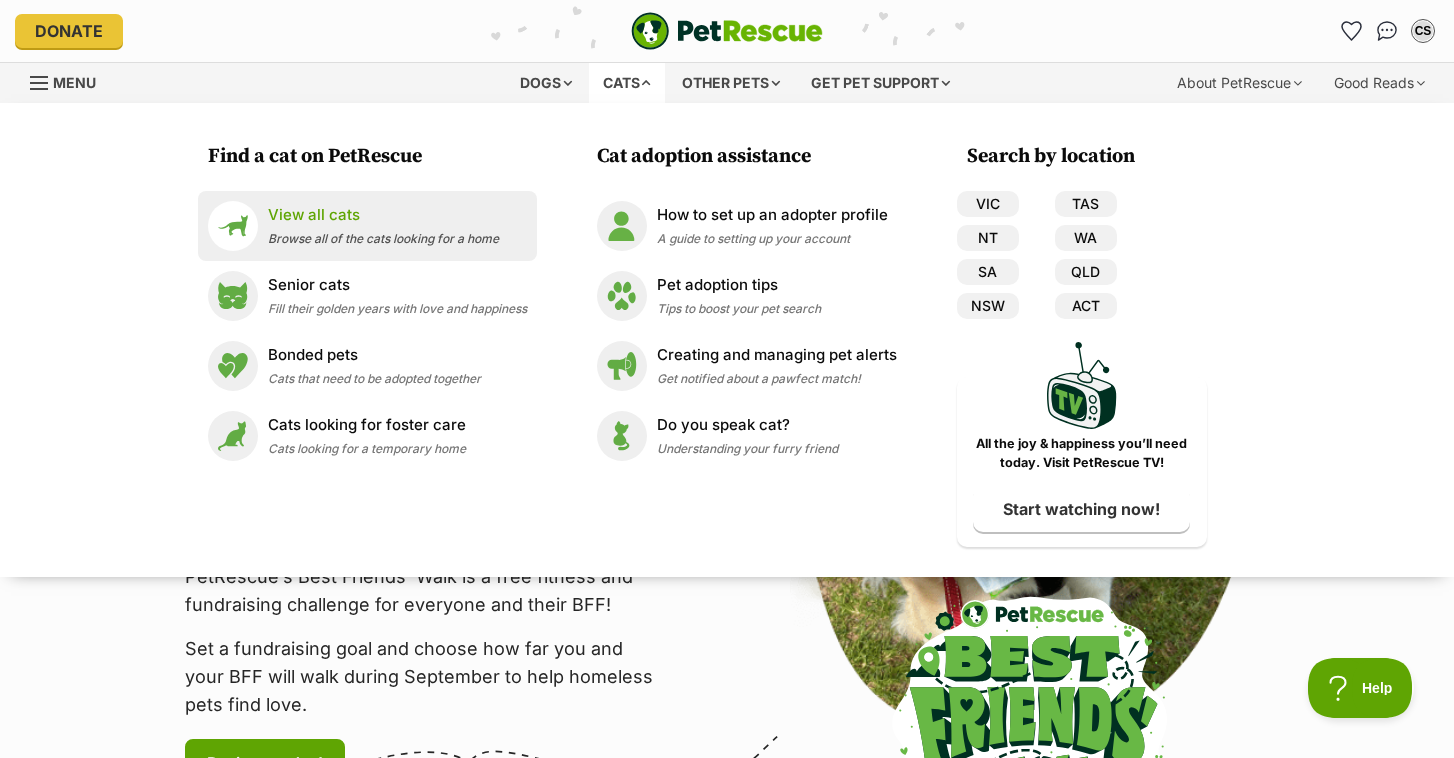 click on "Browse all of the cats looking for a home" at bounding box center [383, 238] 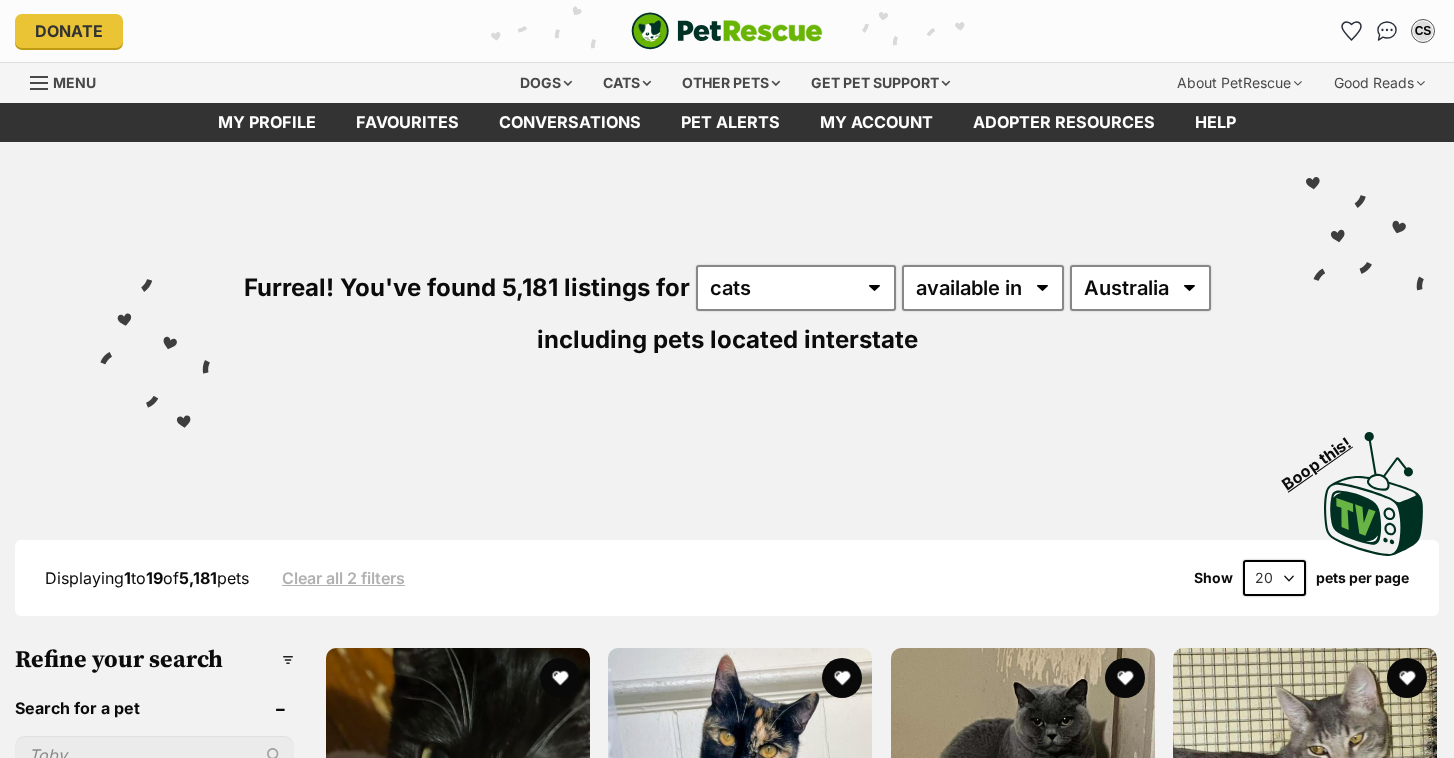 scroll, scrollTop: 0, scrollLeft: 0, axis: both 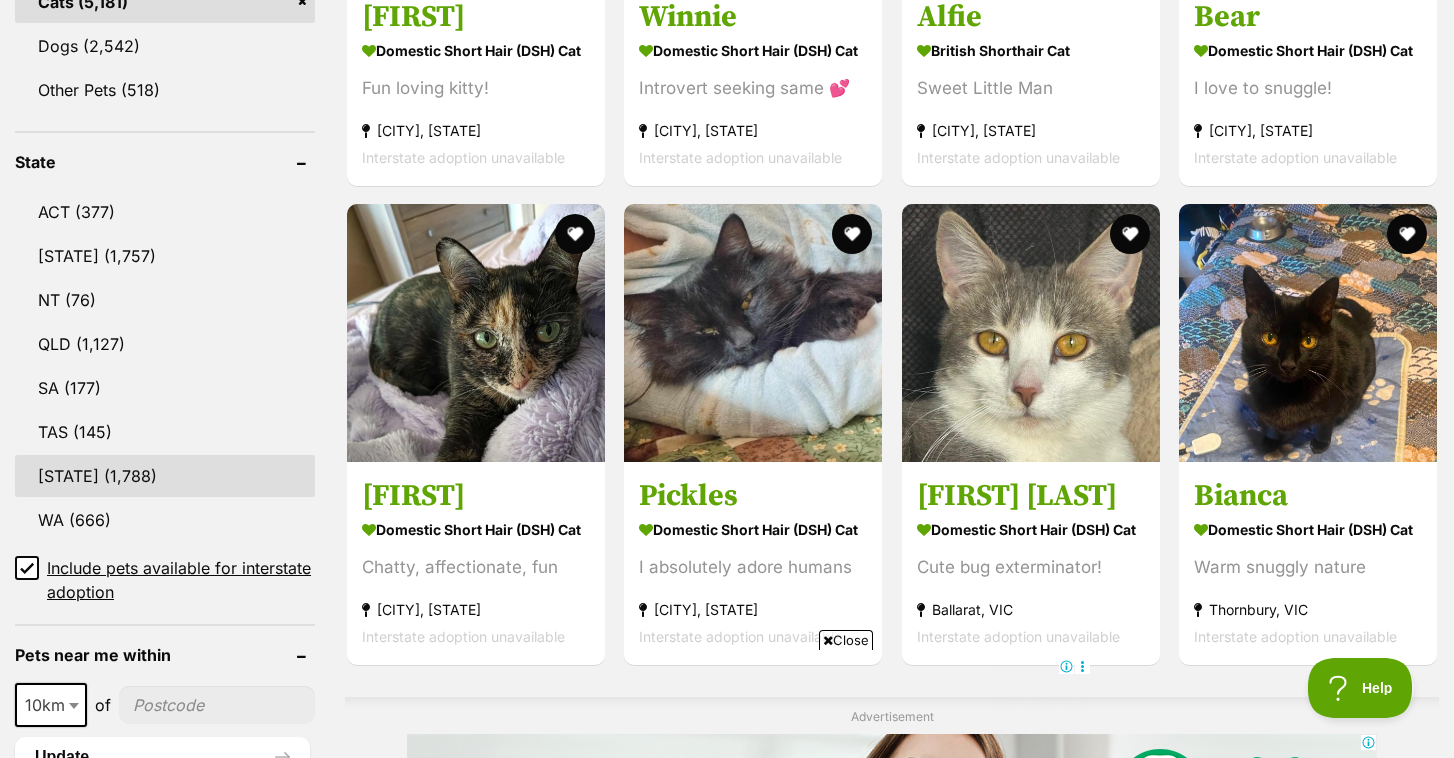 click on "VIC (1,788)" at bounding box center (165, 476) 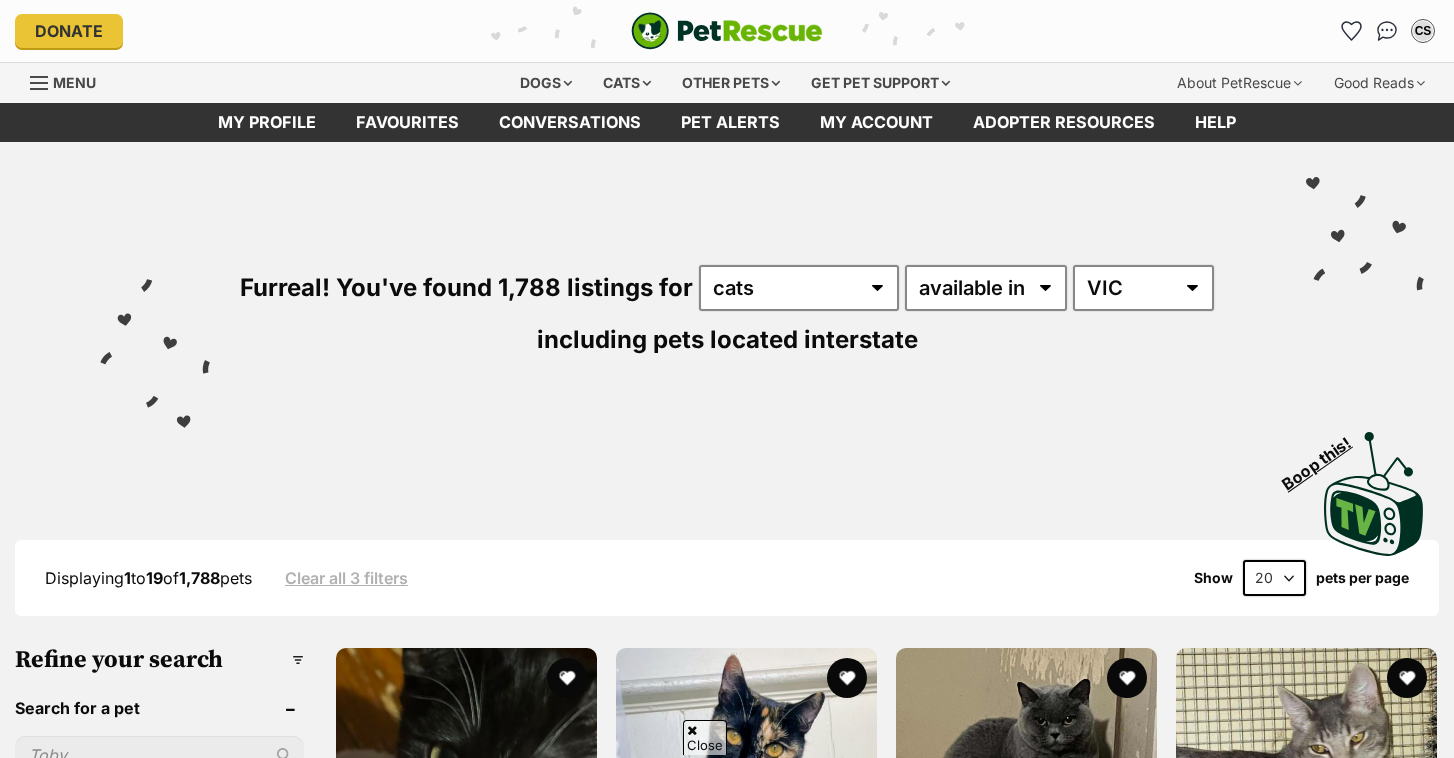 scroll, scrollTop: 368, scrollLeft: 0, axis: vertical 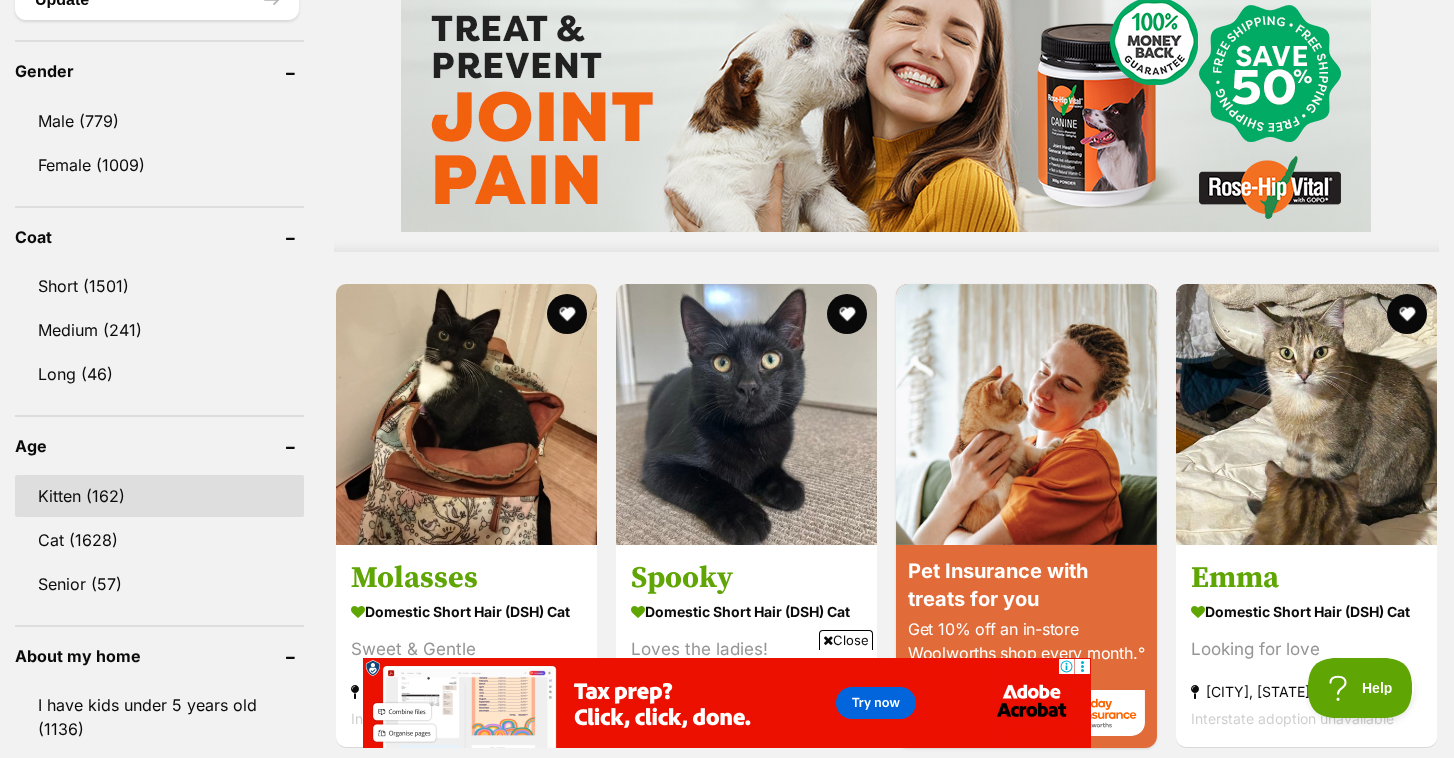 click on "Kitten (162)" at bounding box center [159, 496] 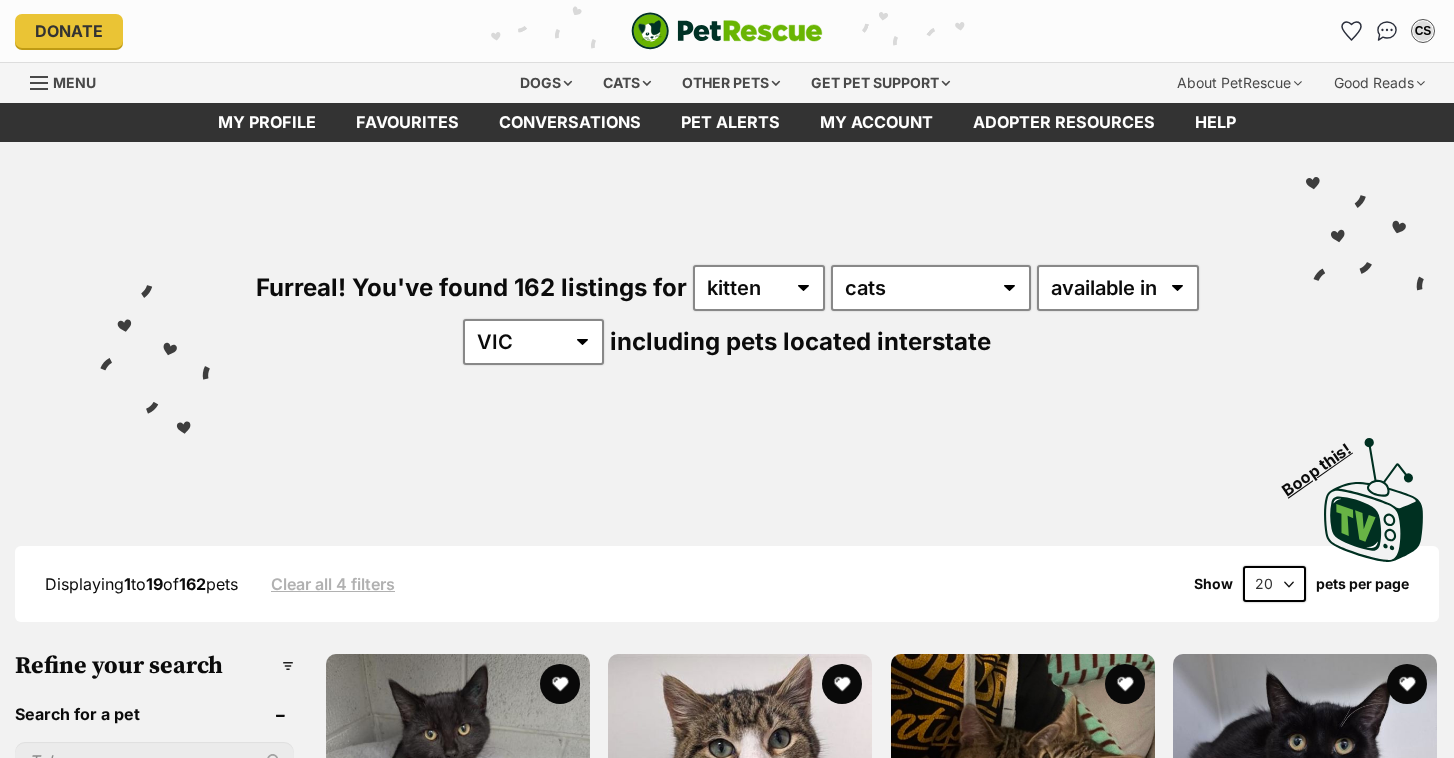 scroll, scrollTop: 0, scrollLeft: 0, axis: both 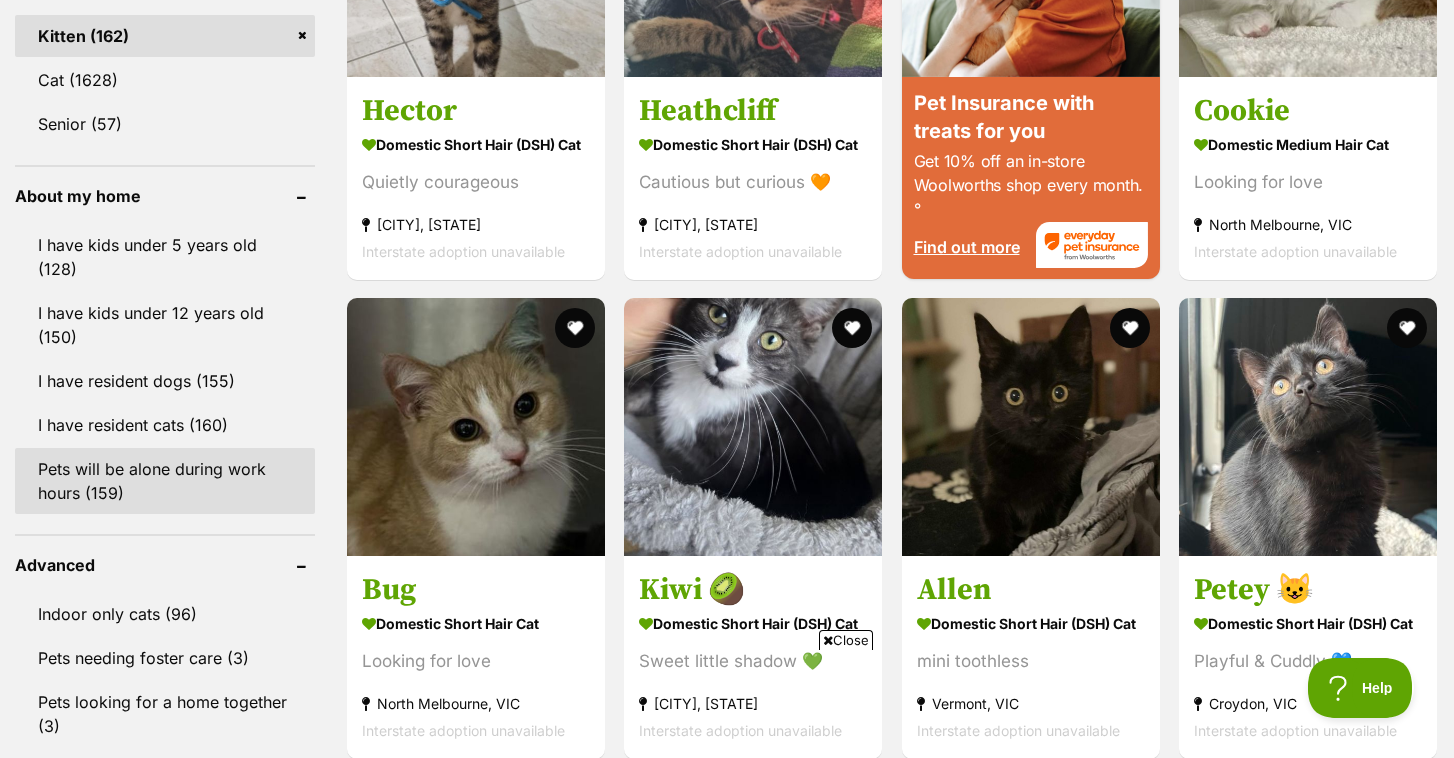 click on "Pets will be alone during work hours (159)" at bounding box center [165, 481] 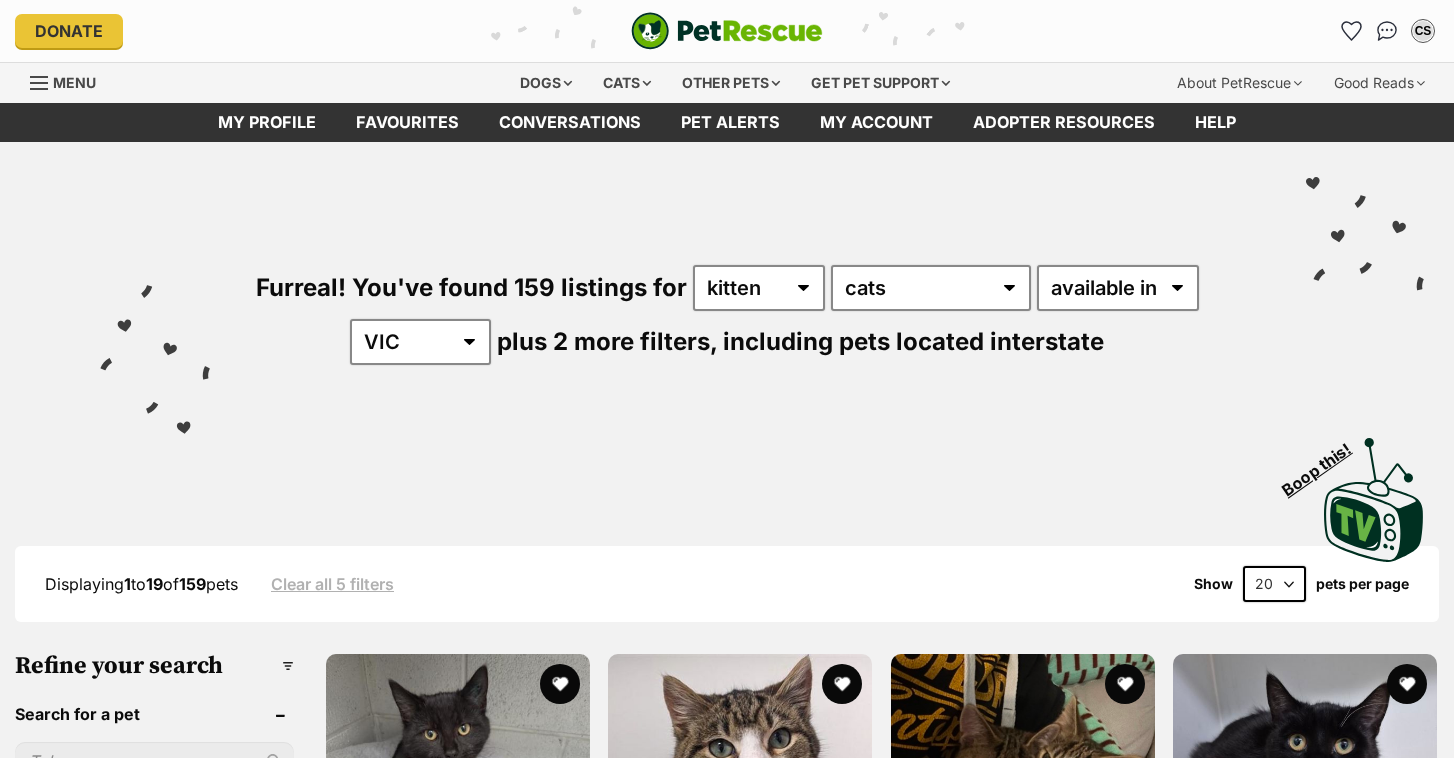 scroll, scrollTop: 0, scrollLeft: 0, axis: both 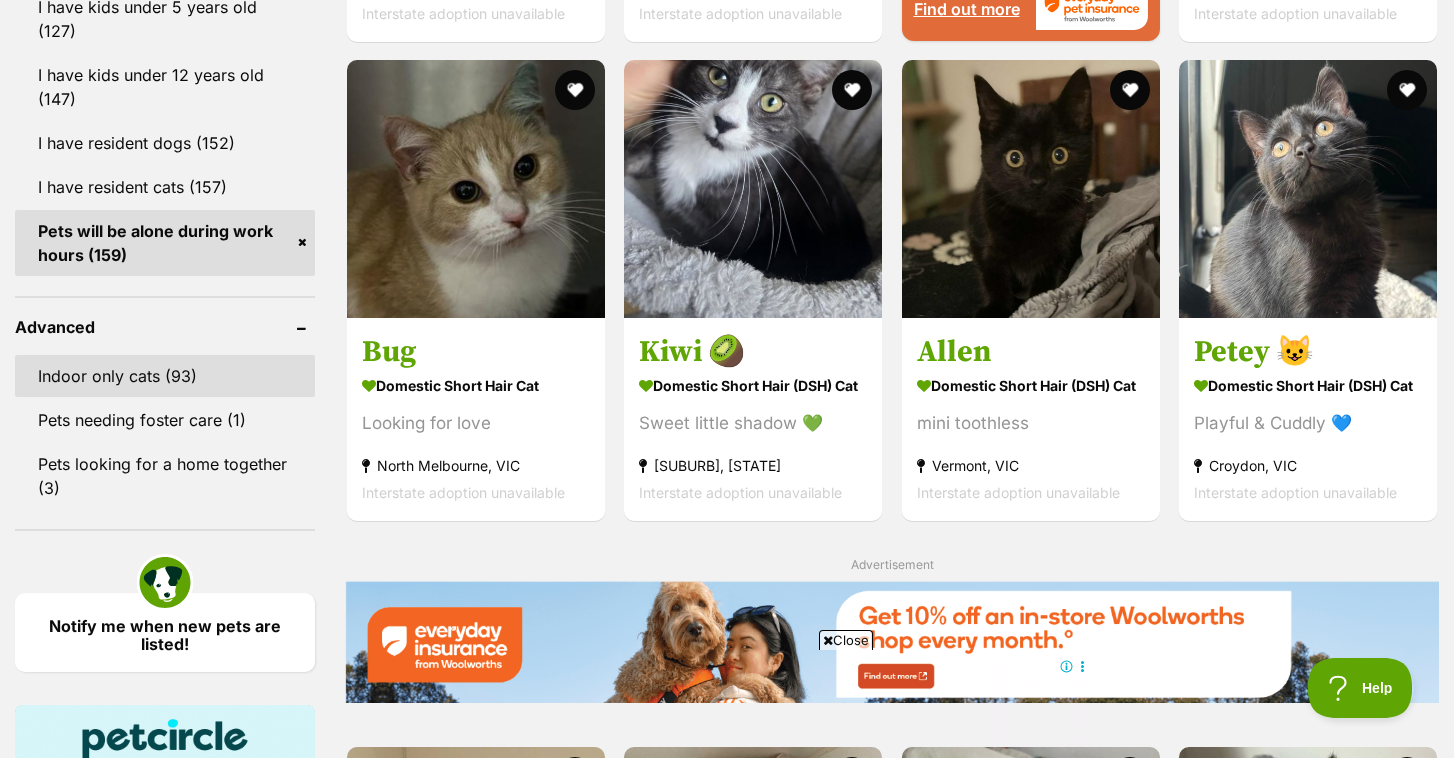 click on "Indoor only cats (93)" at bounding box center [165, 376] 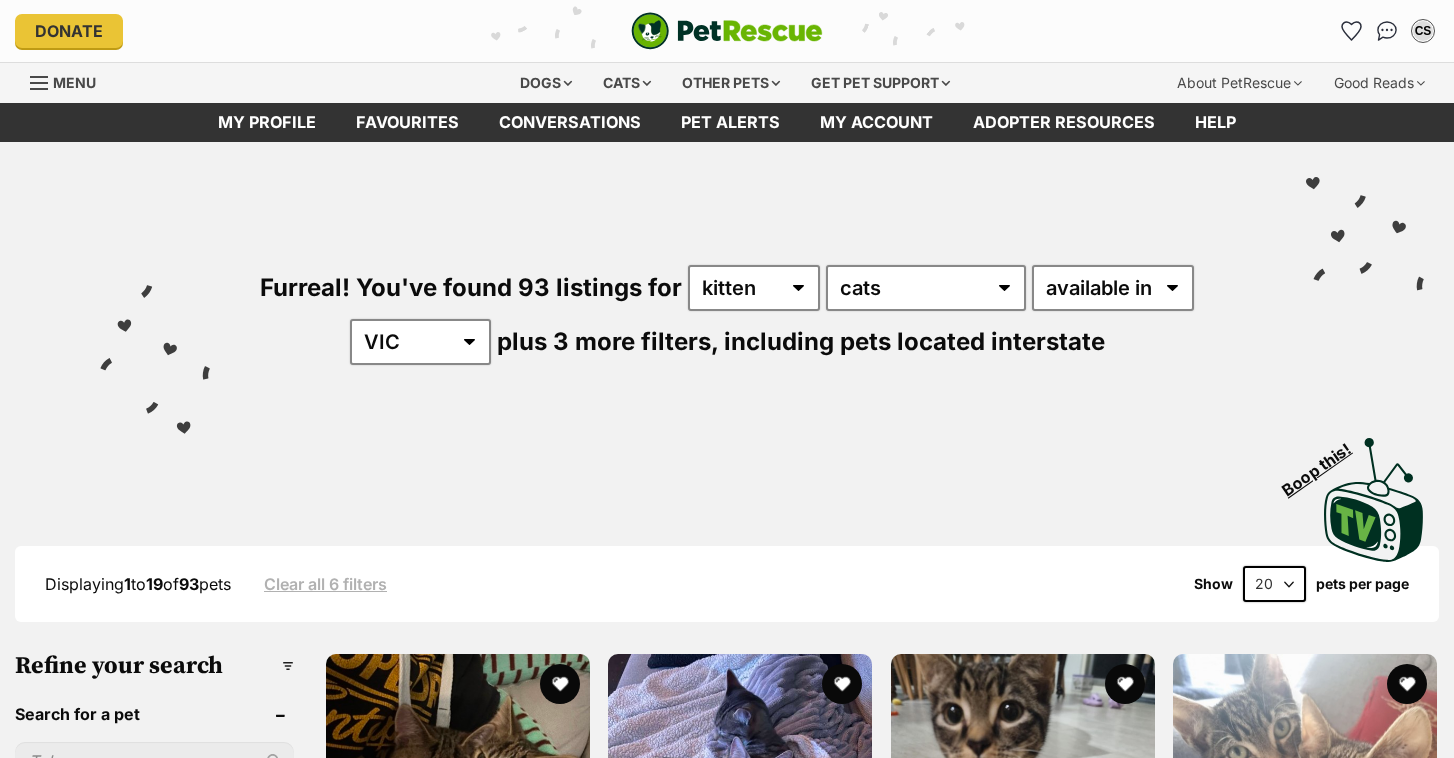 scroll, scrollTop: 0, scrollLeft: 0, axis: both 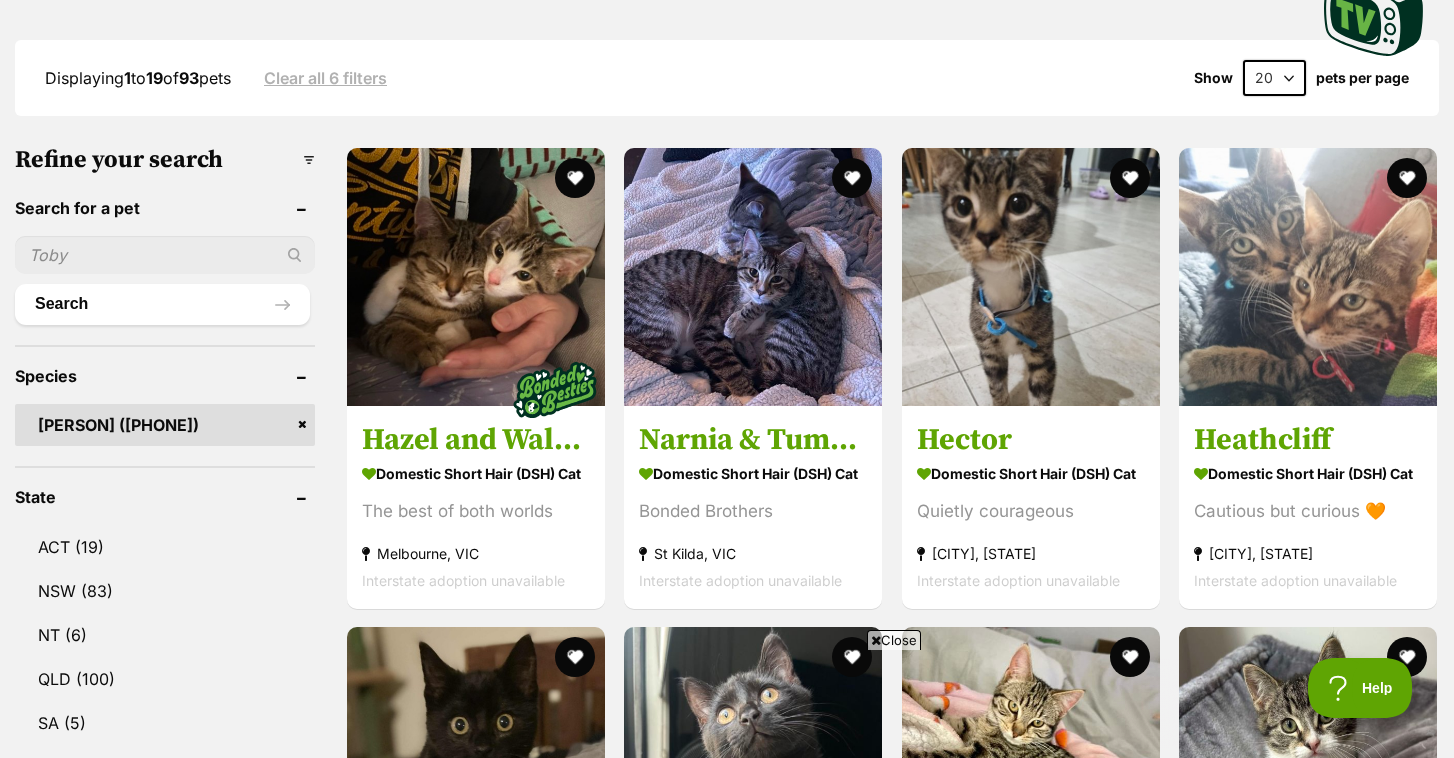 click on "Close" at bounding box center (894, 640) 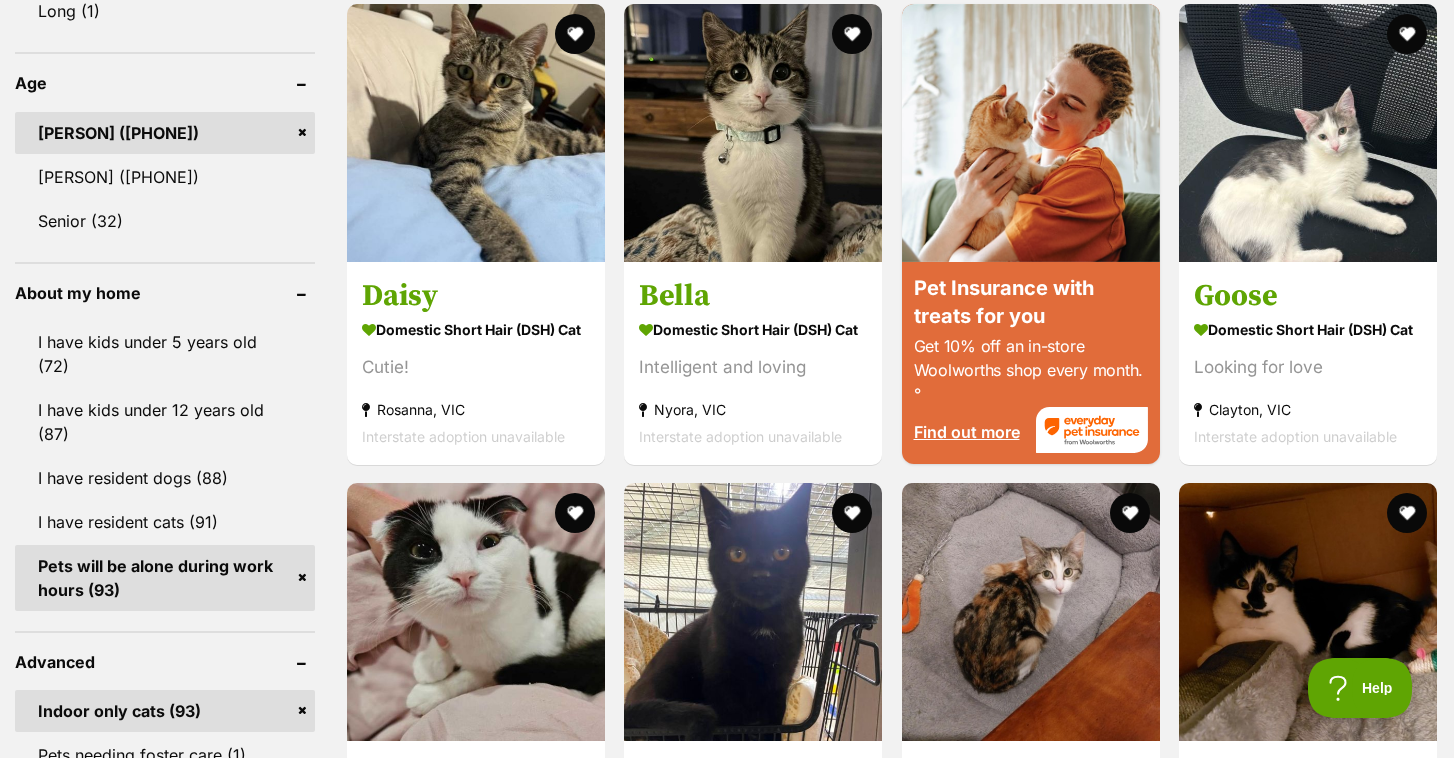 scroll, scrollTop: 1968, scrollLeft: 0, axis: vertical 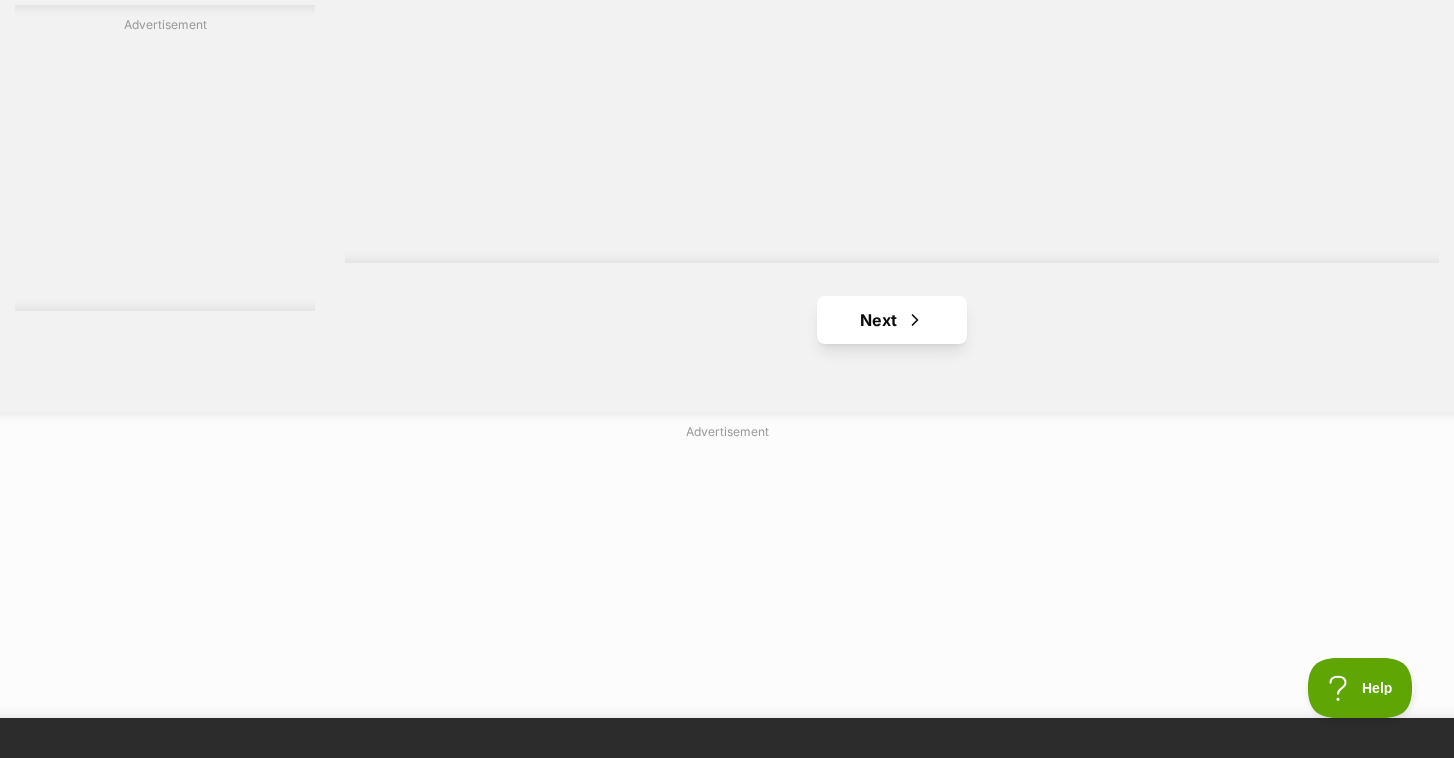 click on "Next" at bounding box center (892, 320) 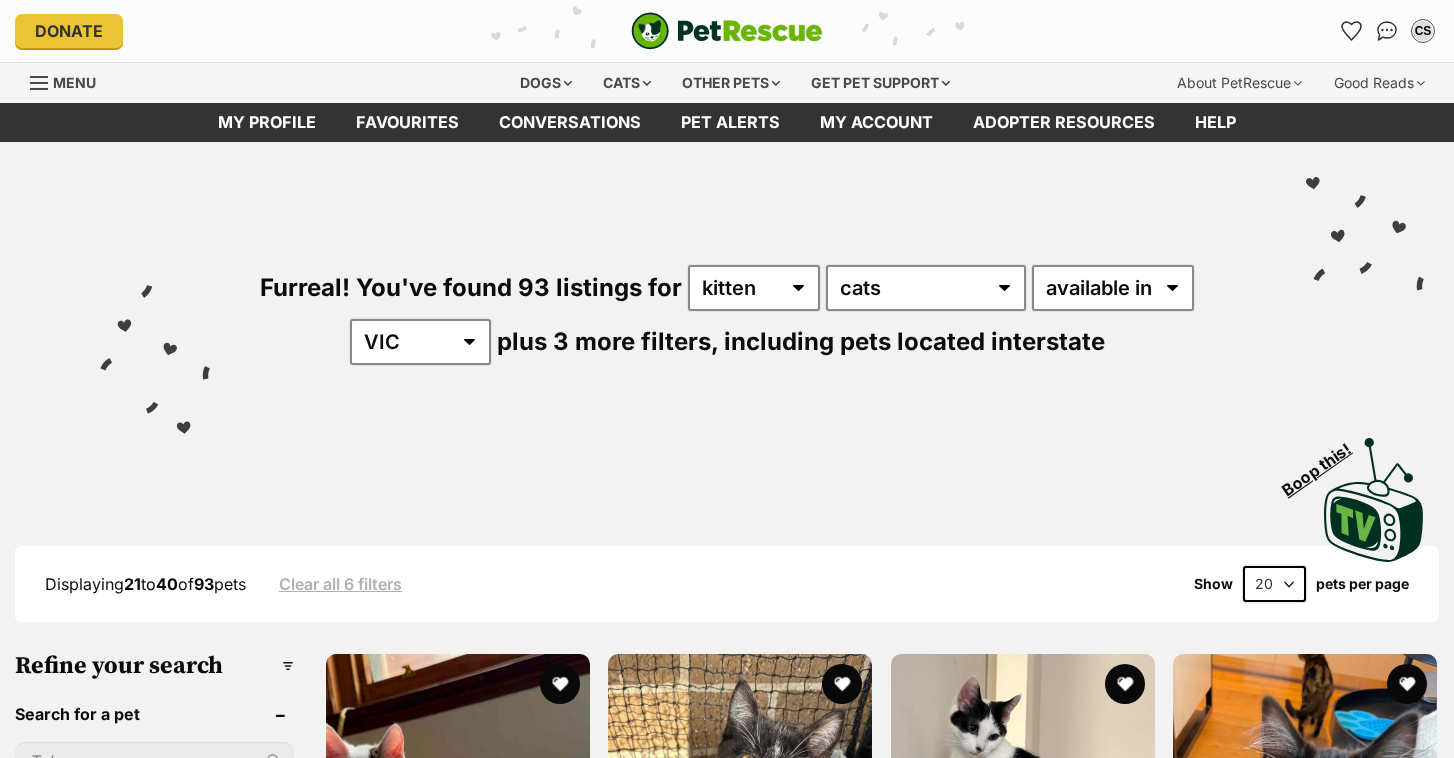 scroll, scrollTop: 0, scrollLeft: 0, axis: both 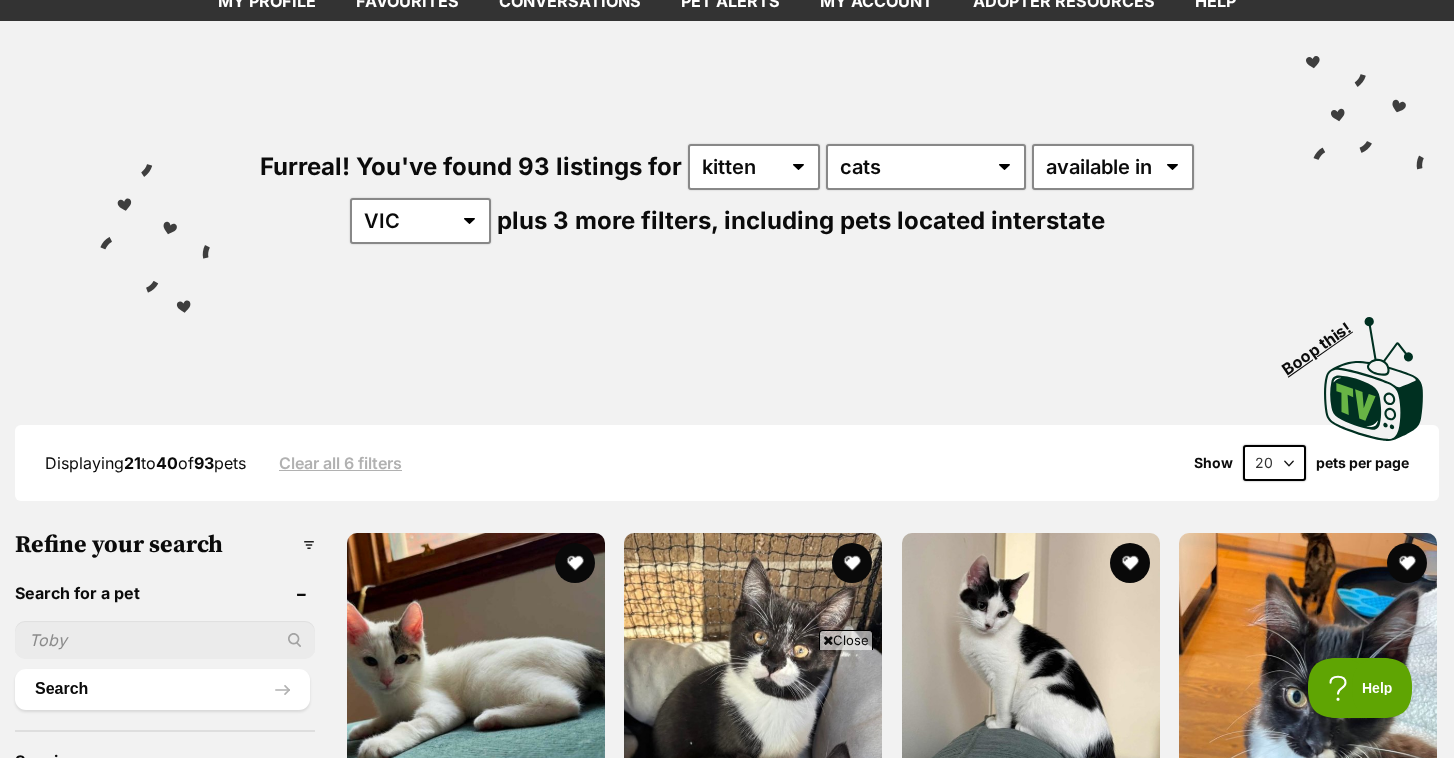 select on "60" 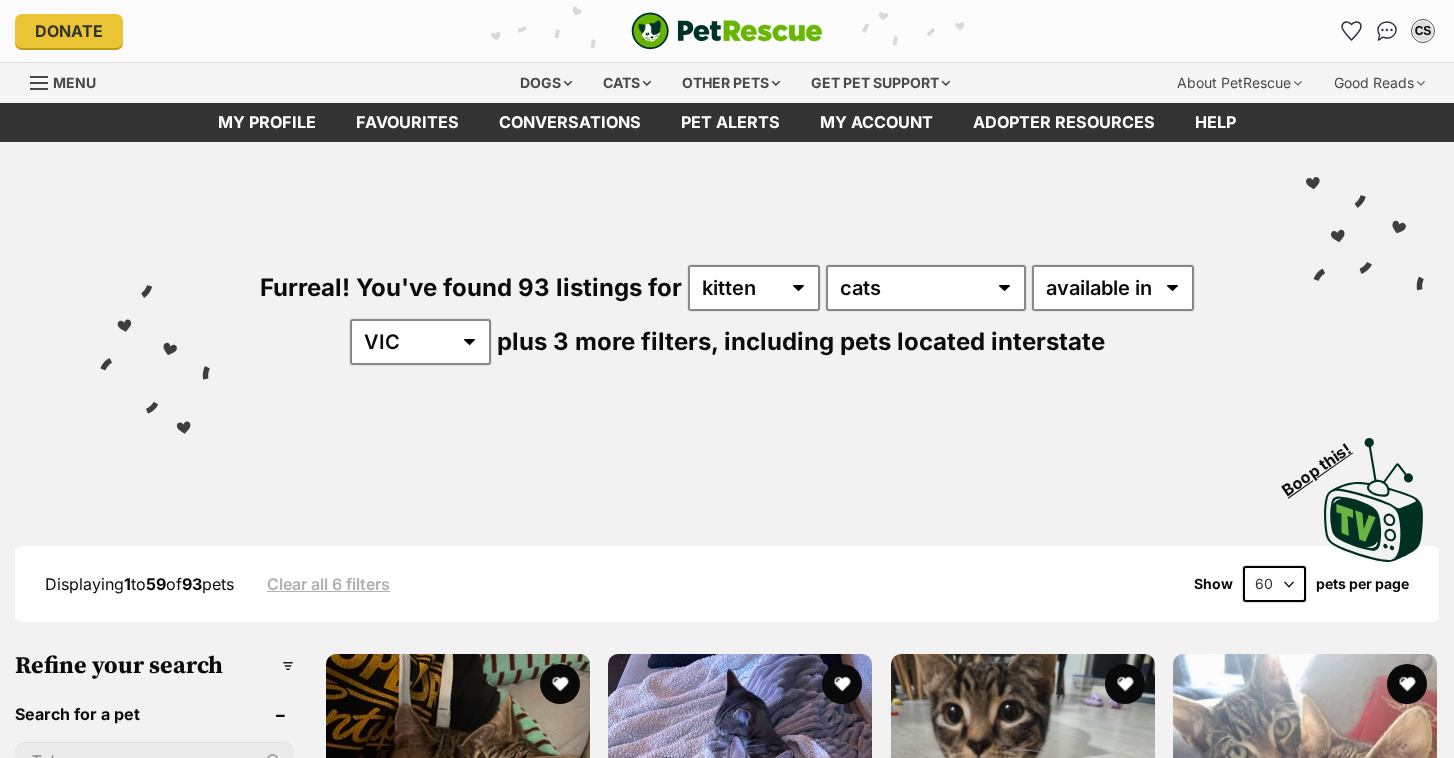 scroll, scrollTop: 0, scrollLeft: 0, axis: both 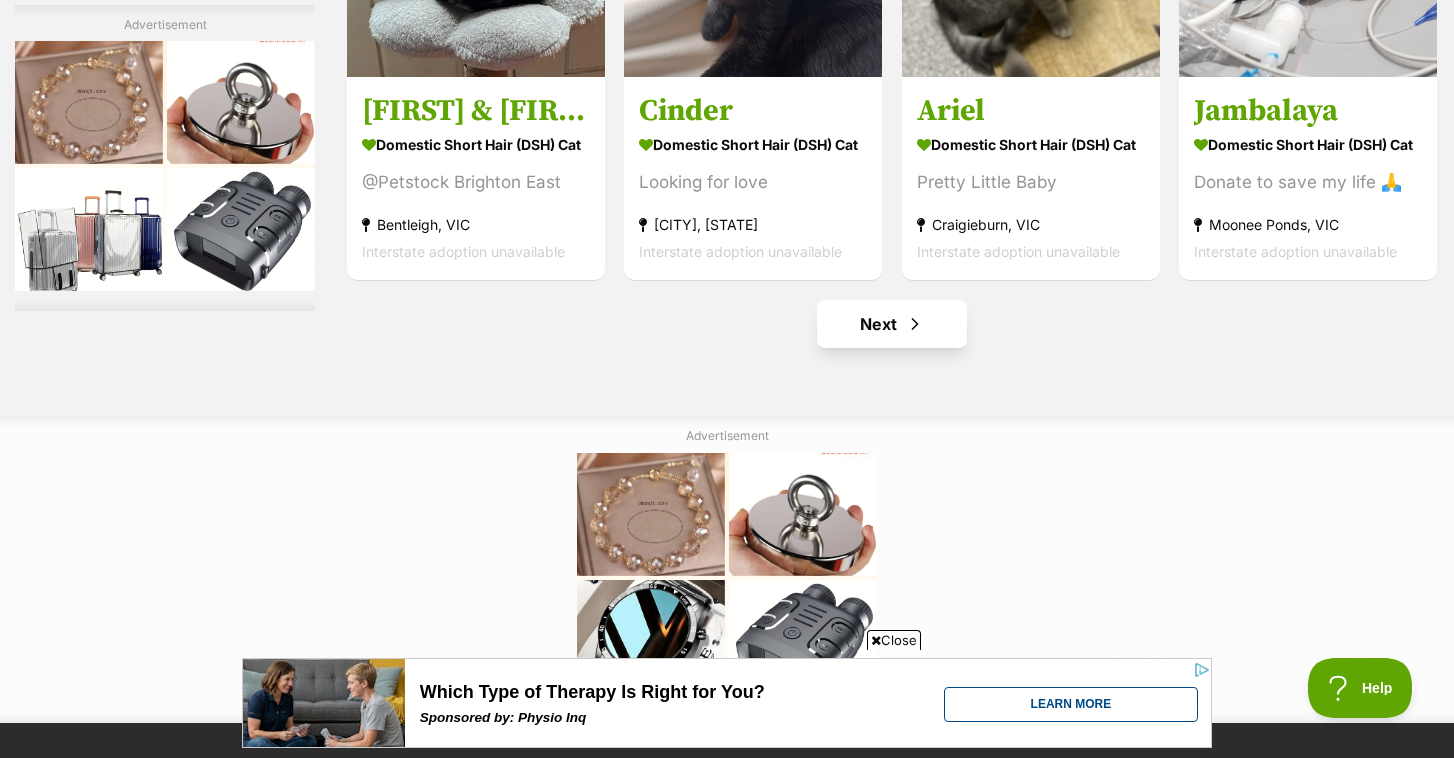 click on "Next" at bounding box center [892, 324] 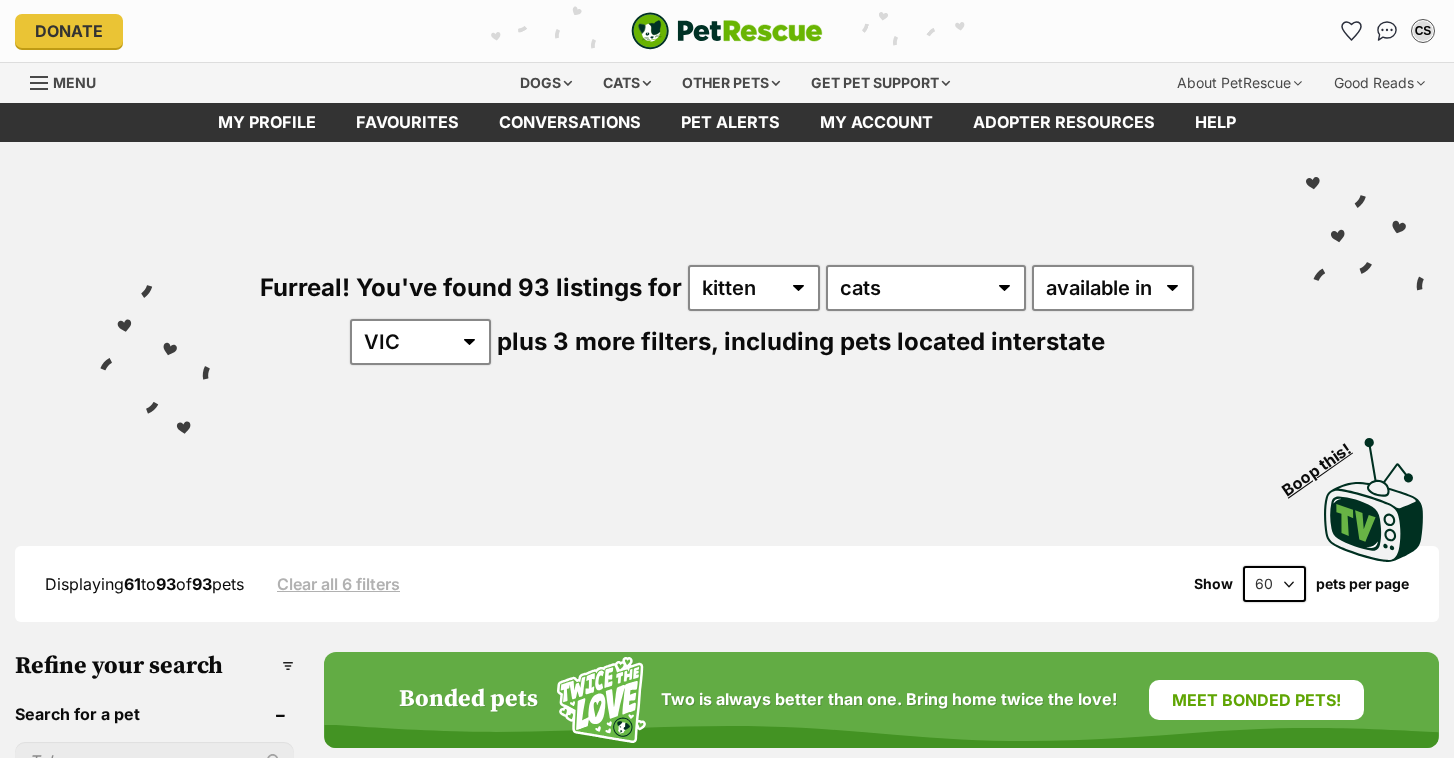 scroll, scrollTop: 0, scrollLeft: 0, axis: both 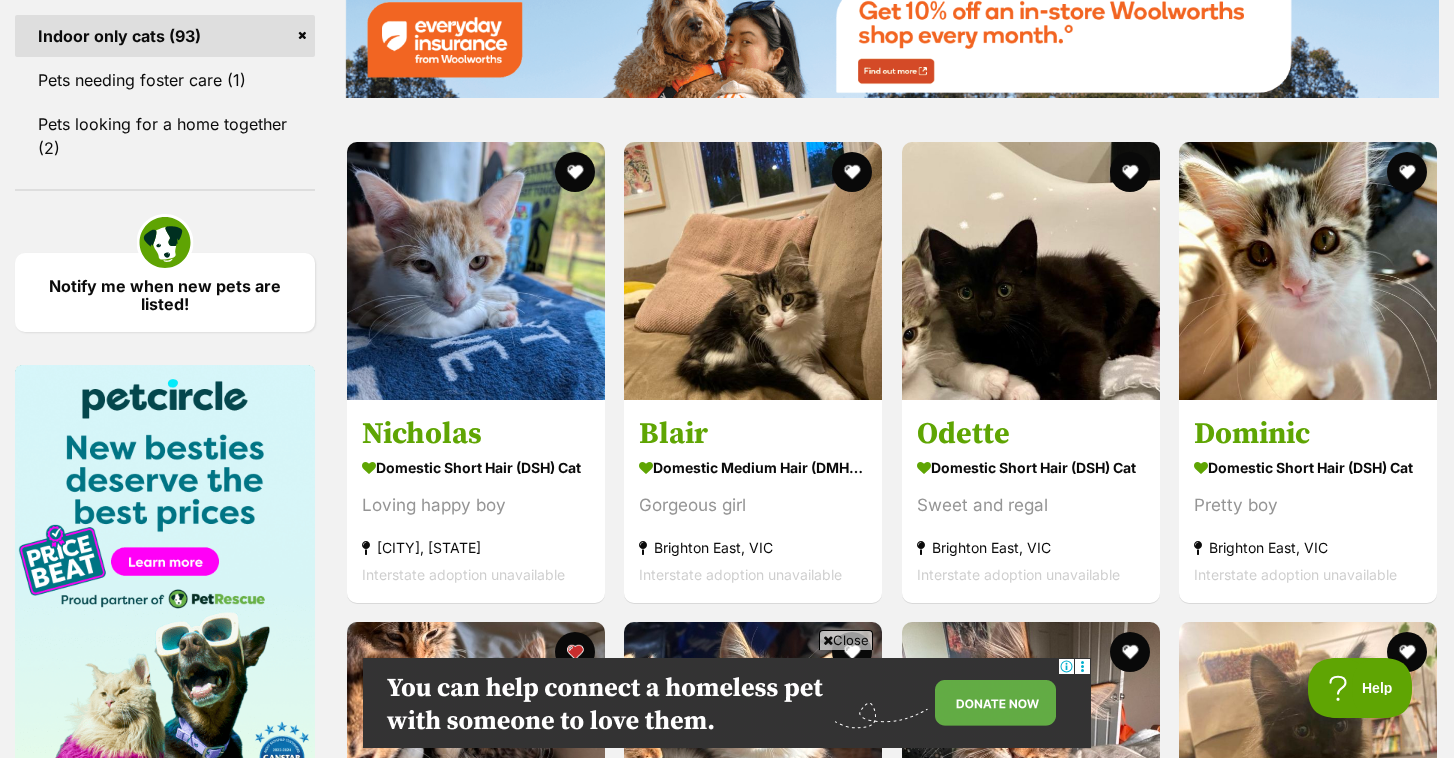 click on "Close" at bounding box center [846, 640] 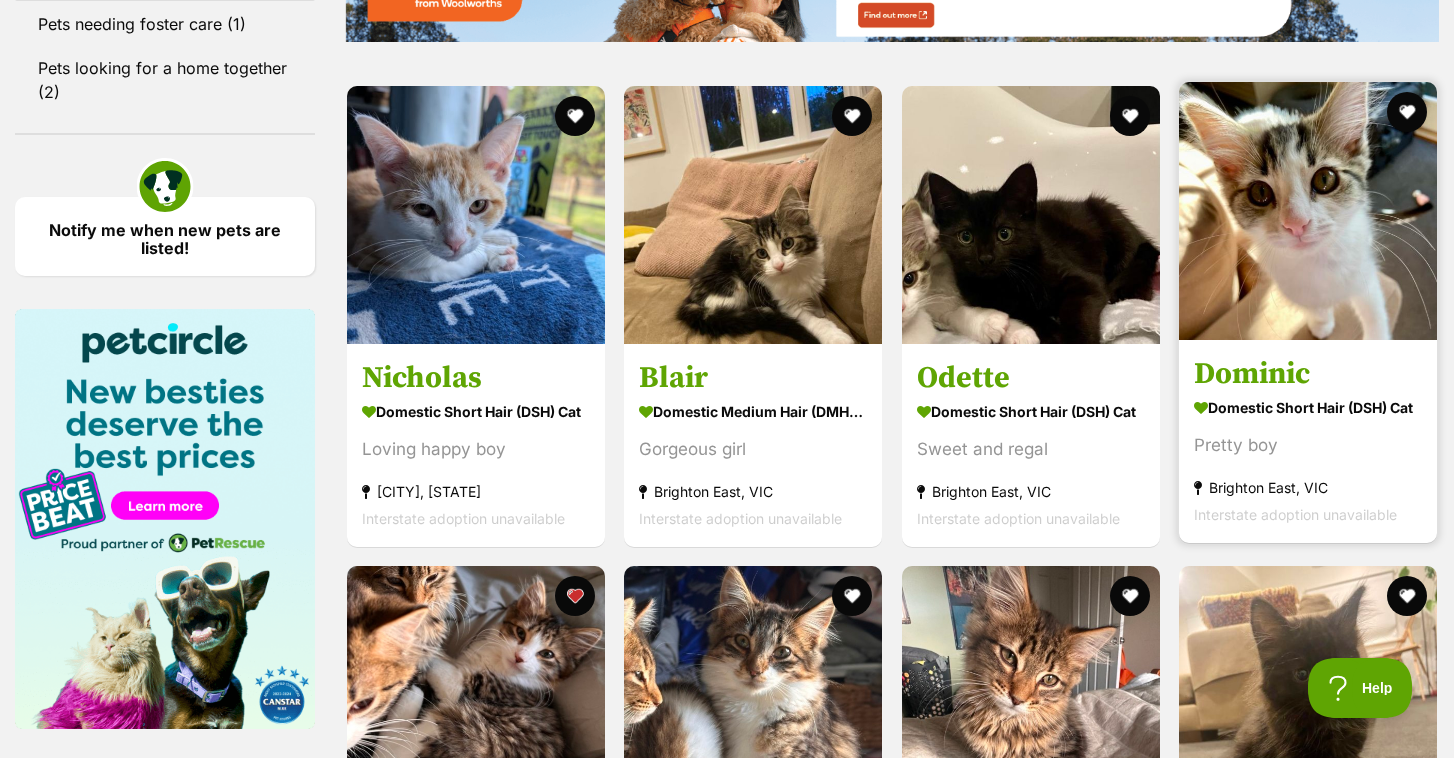 scroll, scrollTop: 2694, scrollLeft: 0, axis: vertical 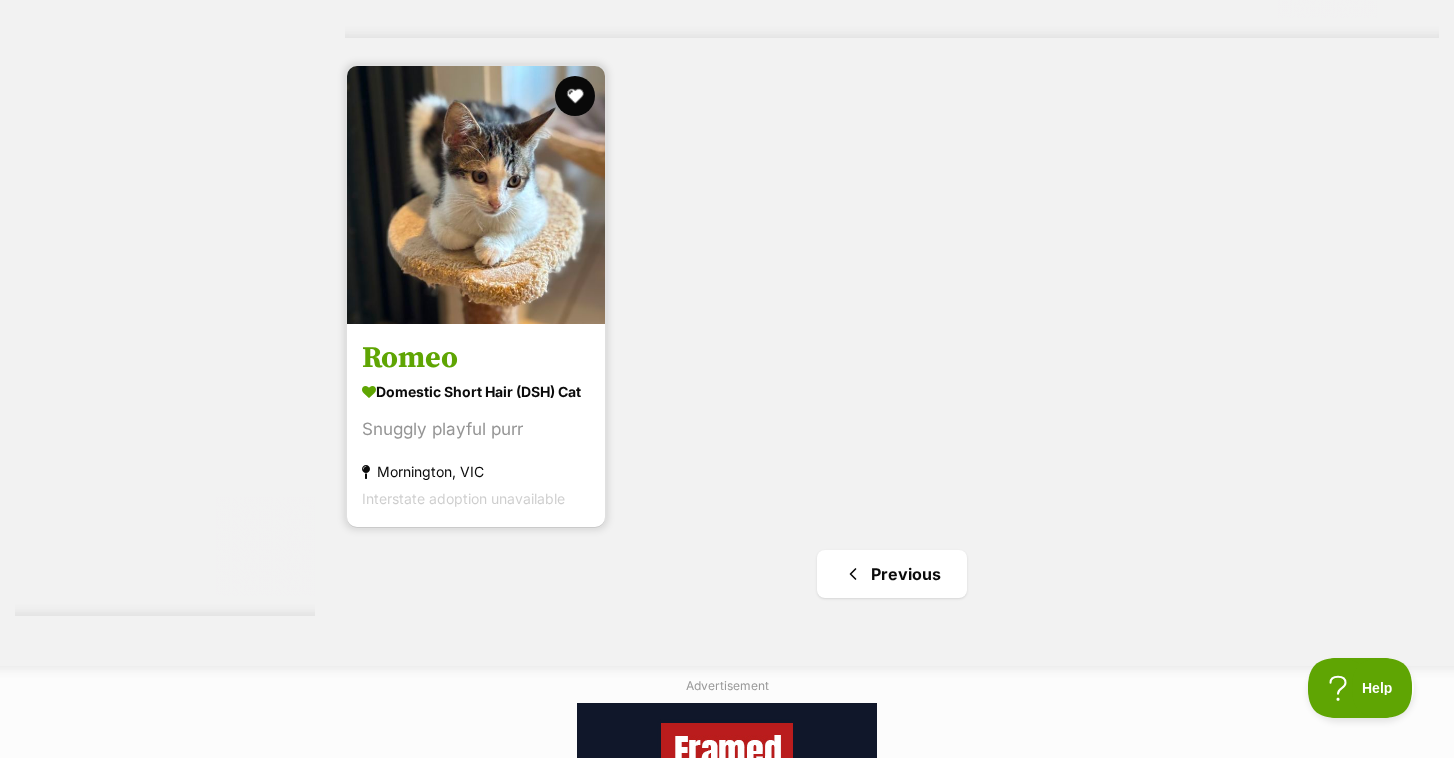 click at bounding box center (476, 195) 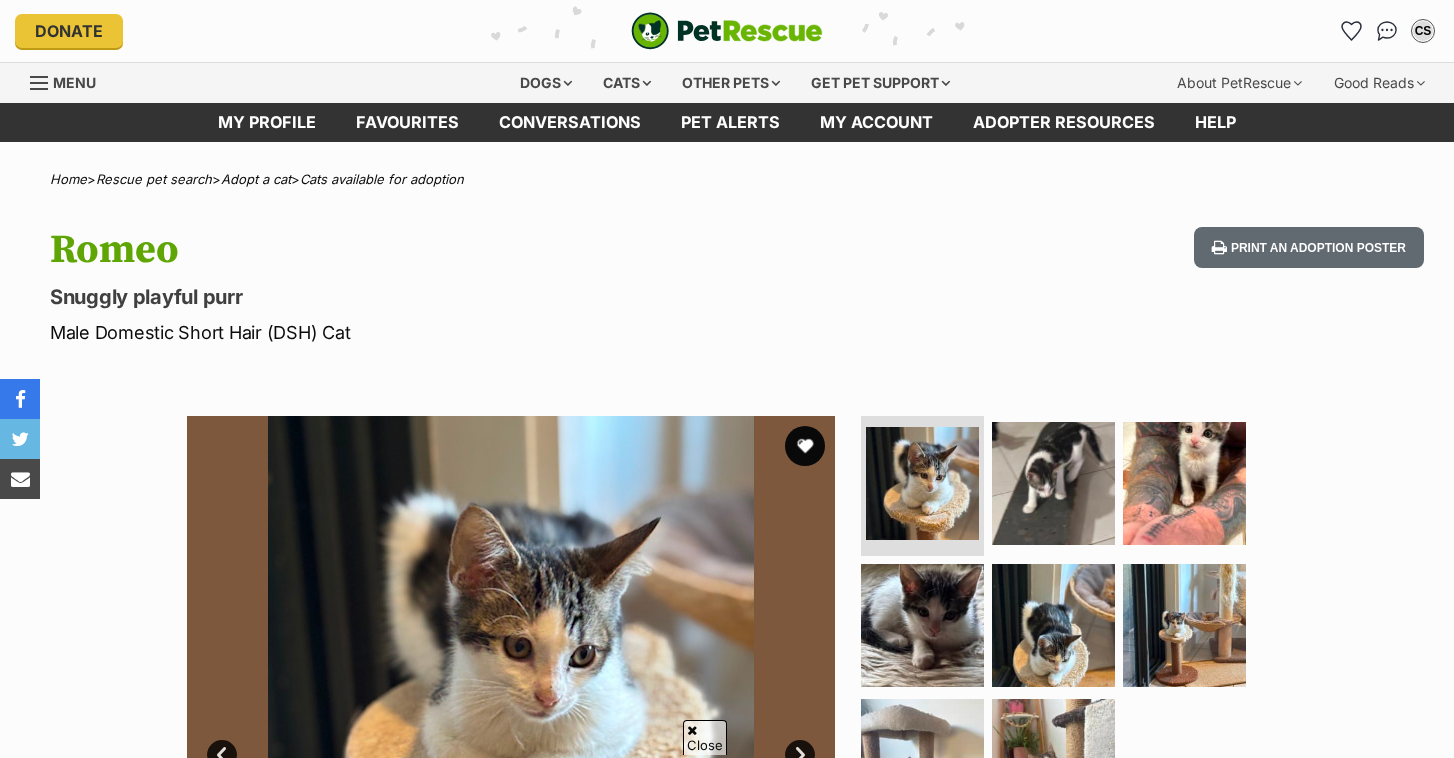 scroll, scrollTop: 211, scrollLeft: 0, axis: vertical 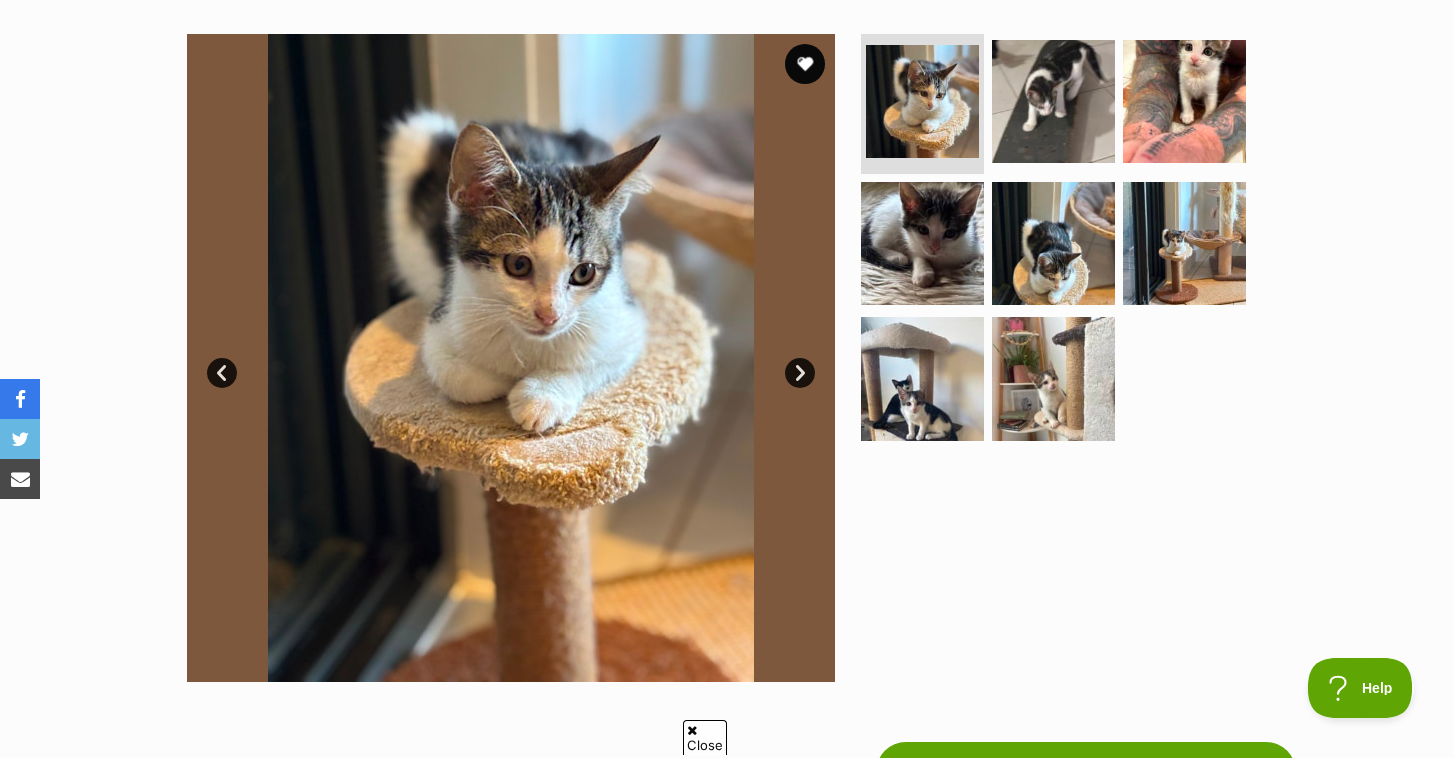 click on "Next" at bounding box center (800, 373) 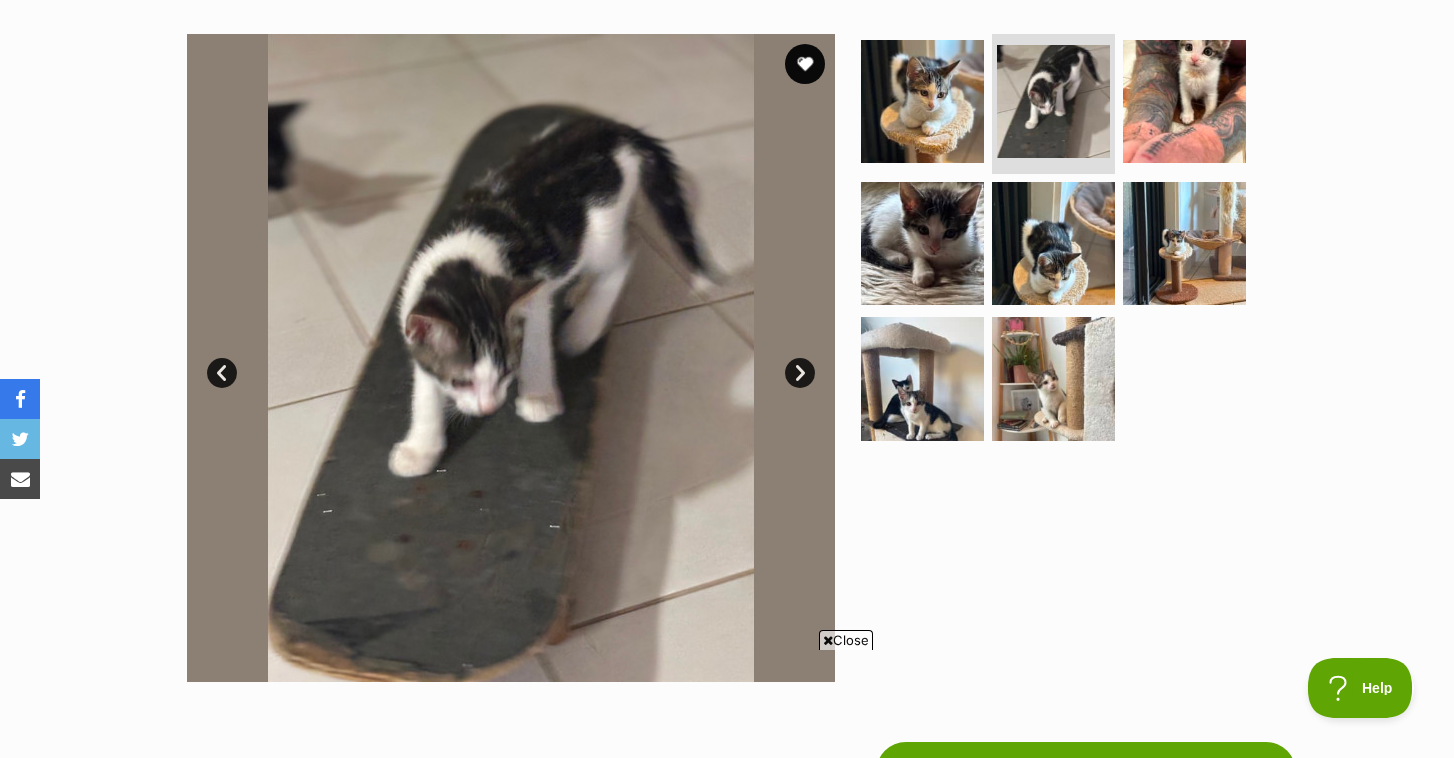 click on "Next" at bounding box center [800, 373] 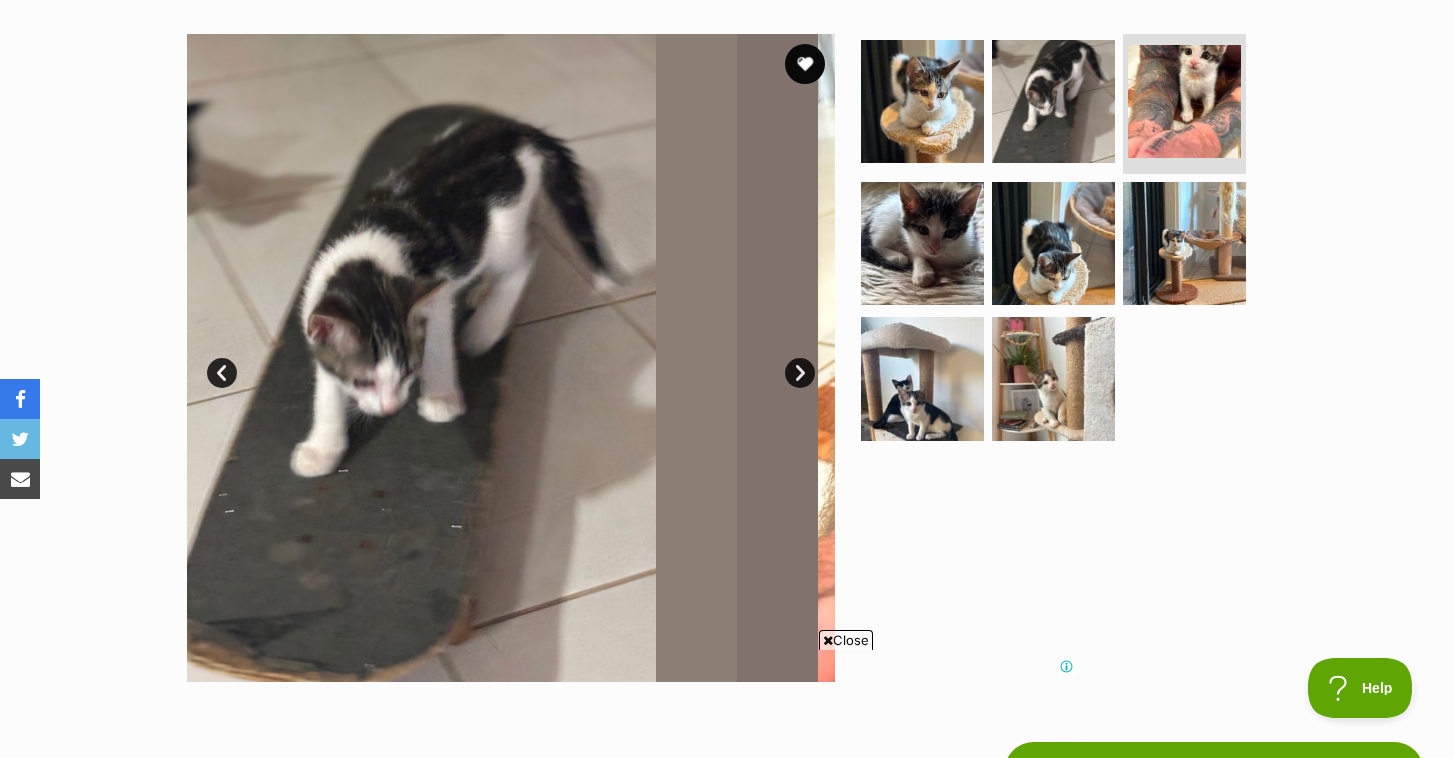 scroll, scrollTop: 0, scrollLeft: 0, axis: both 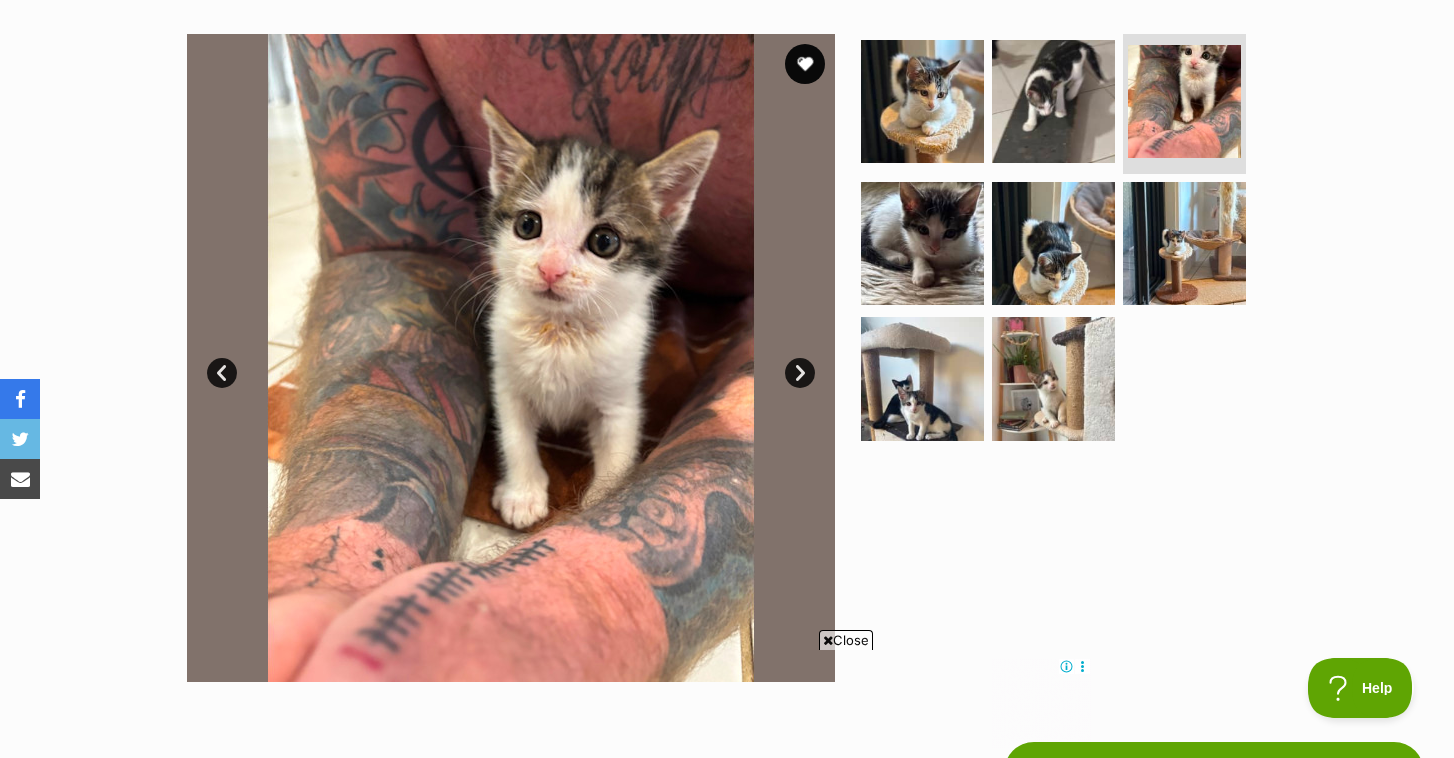click on "Next" at bounding box center (800, 373) 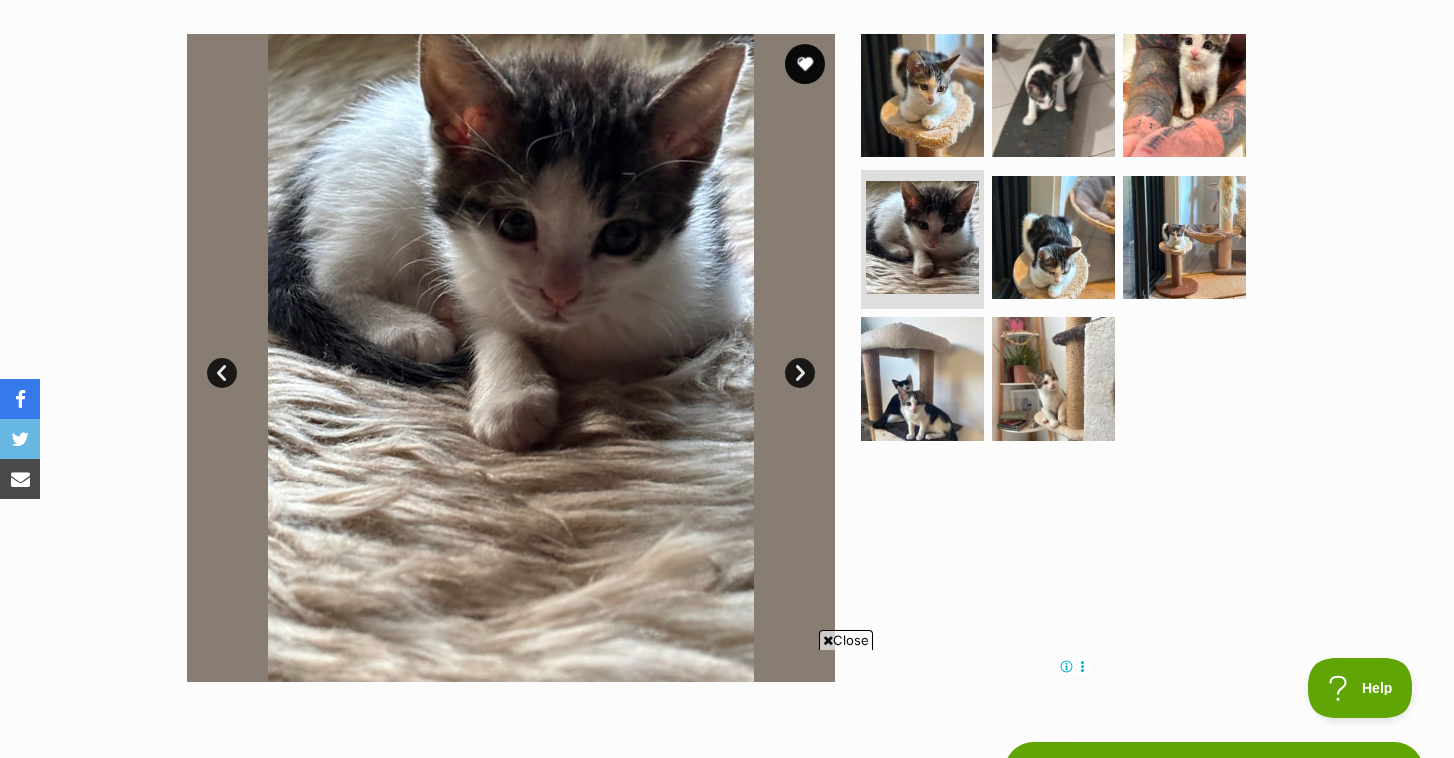 click on "Next" at bounding box center [800, 373] 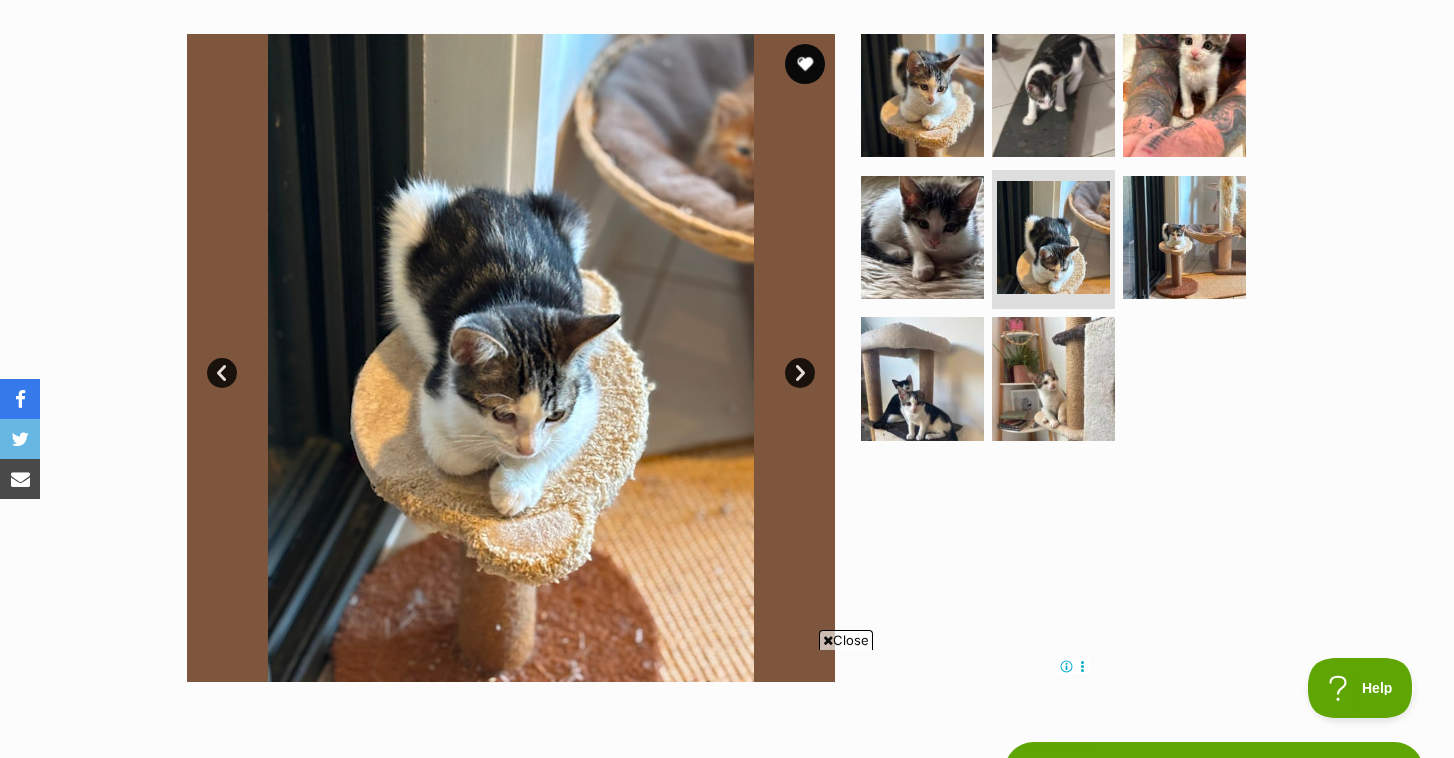 click on "Next" at bounding box center [800, 373] 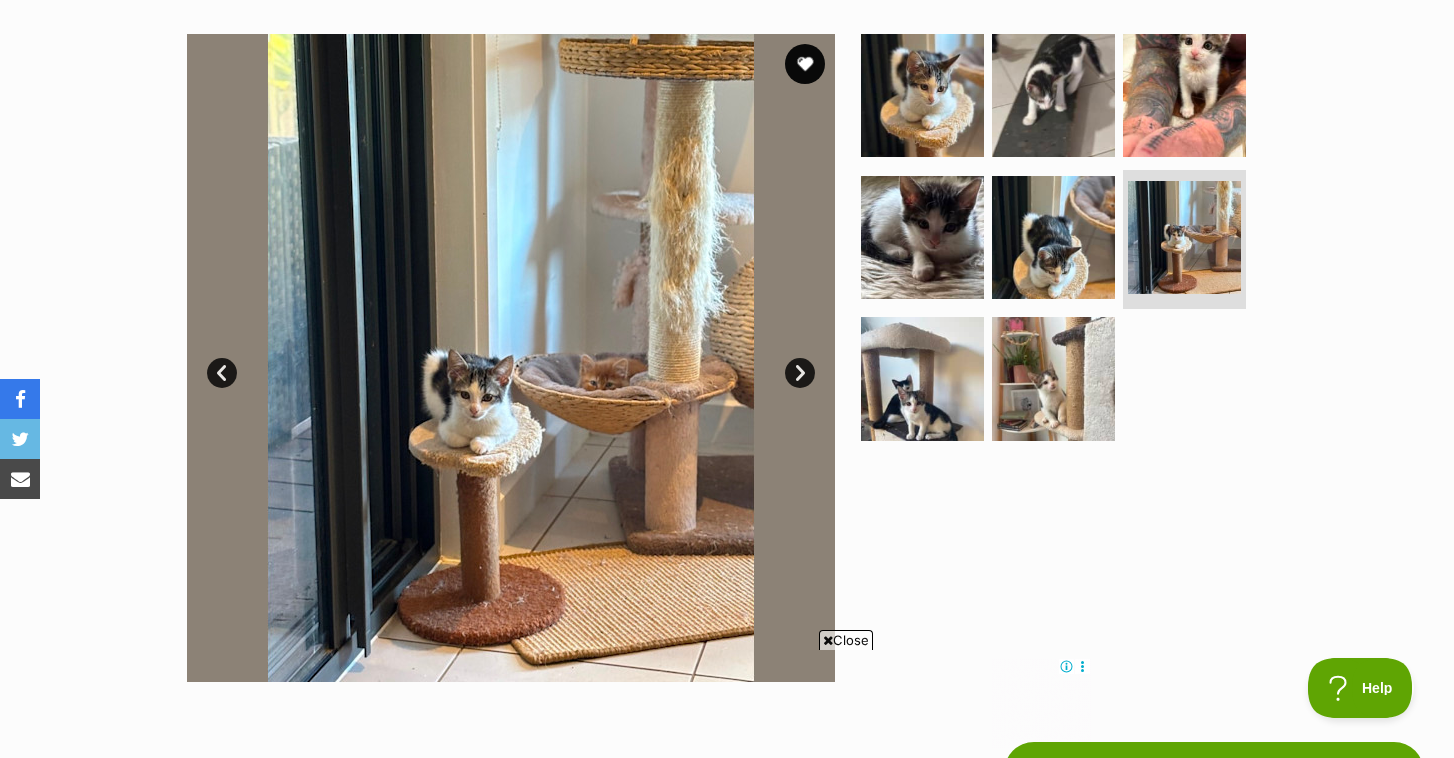 click on "Next" at bounding box center [800, 373] 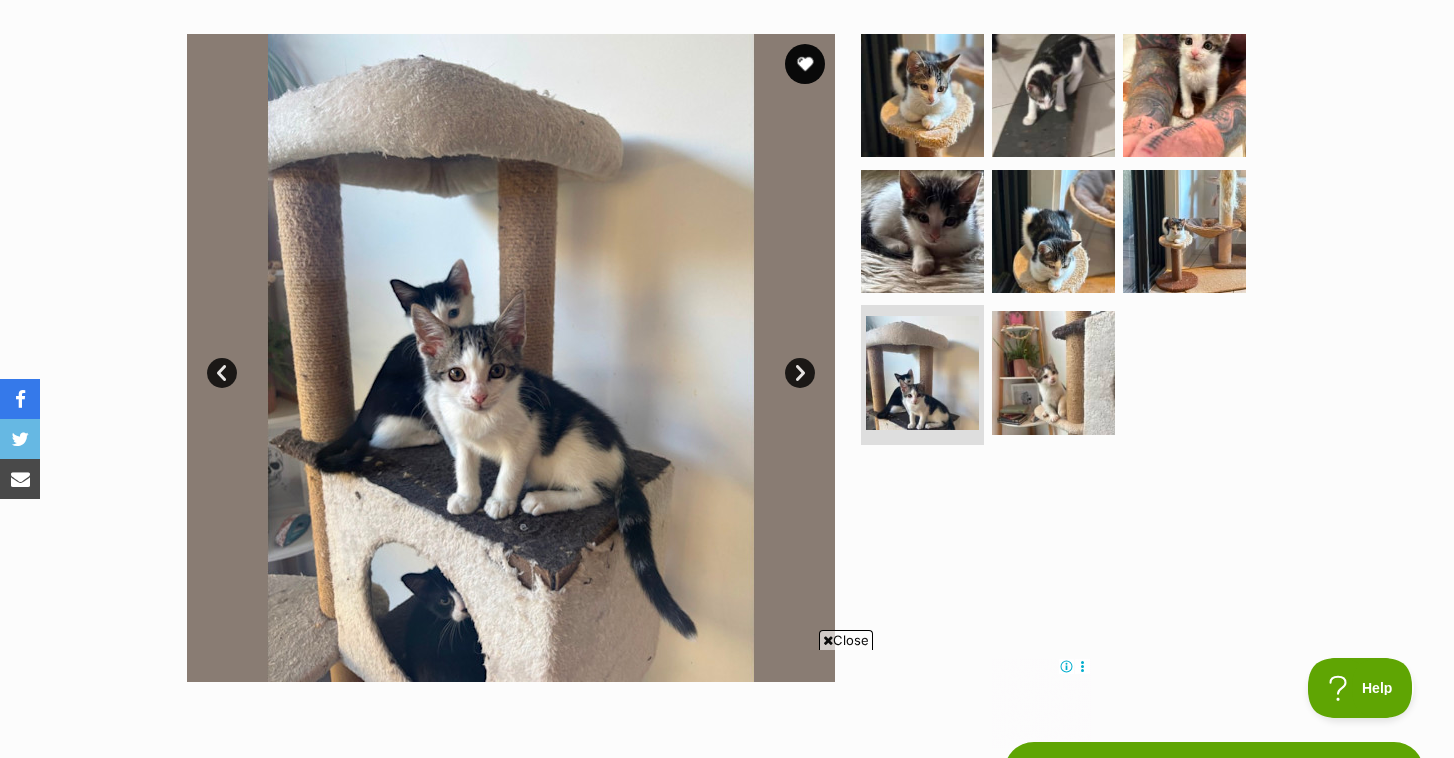 click on "Next" at bounding box center (800, 373) 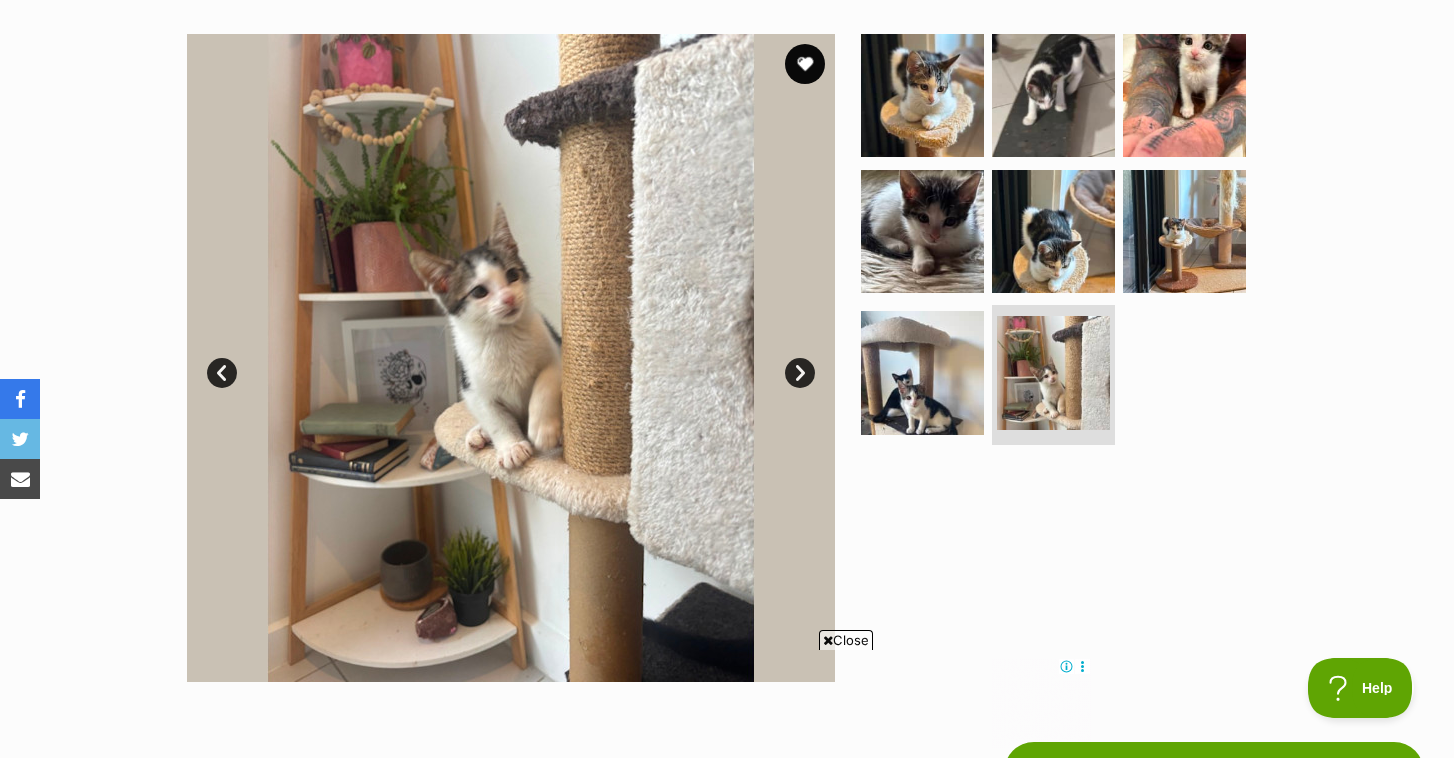 click on "Next" at bounding box center (800, 373) 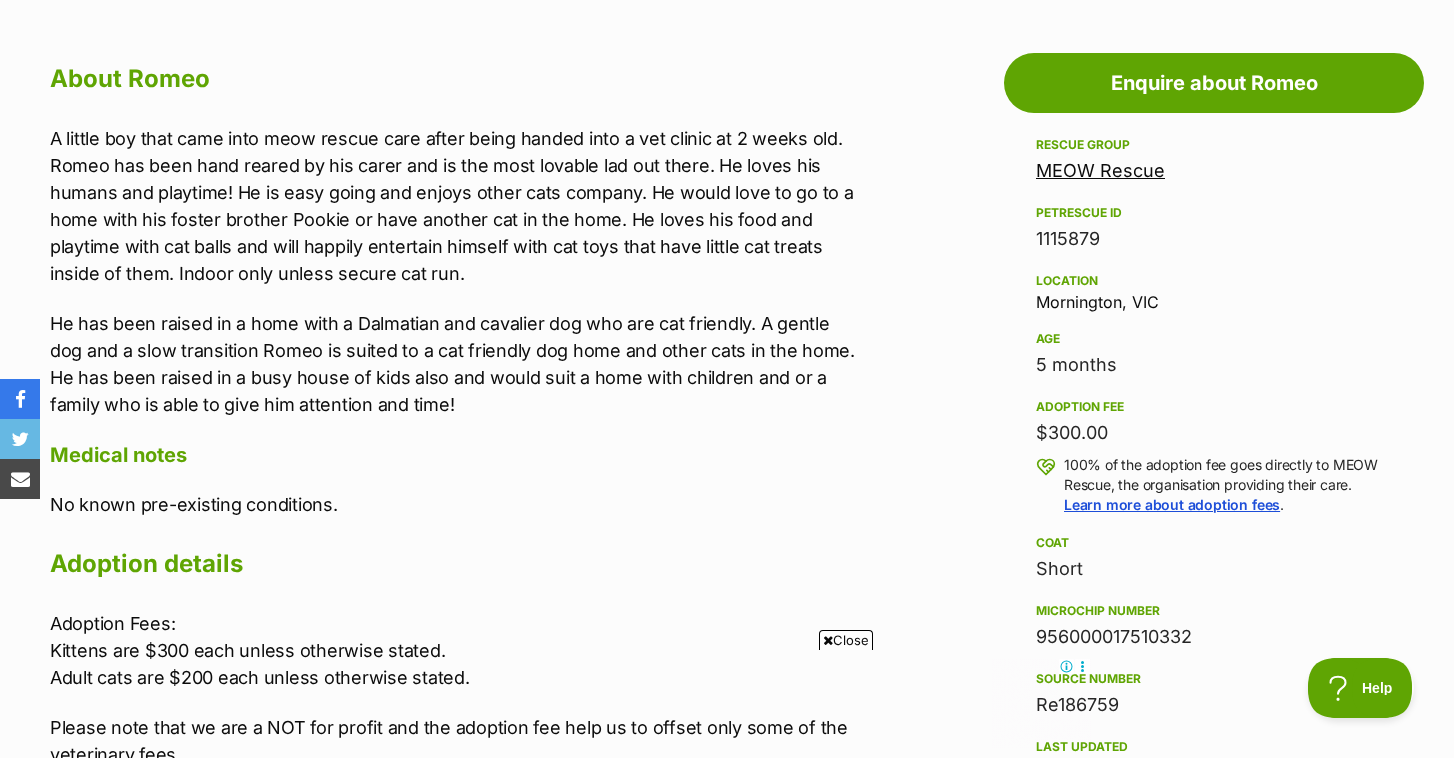 scroll, scrollTop: 0, scrollLeft: 0, axis: both 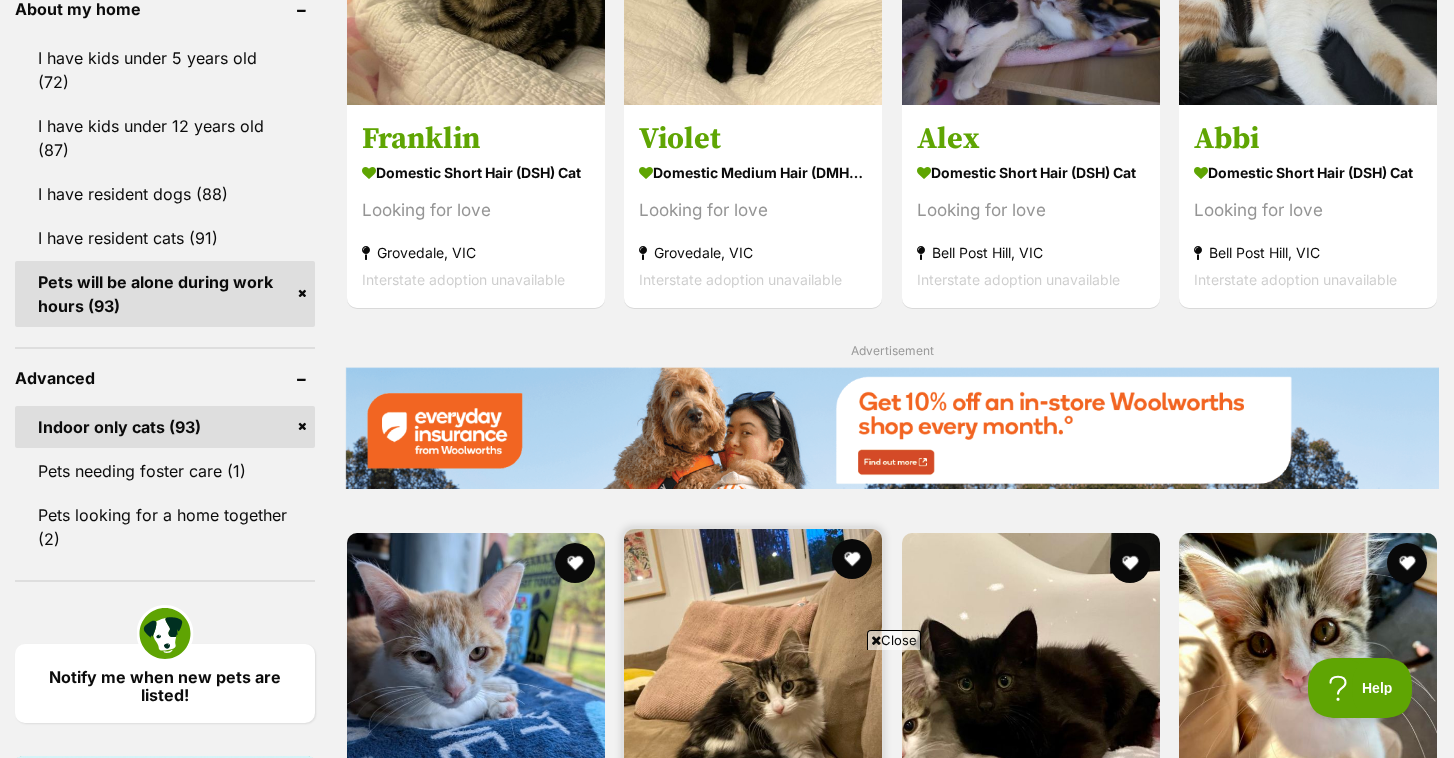 click at bounding box center (753, 658) 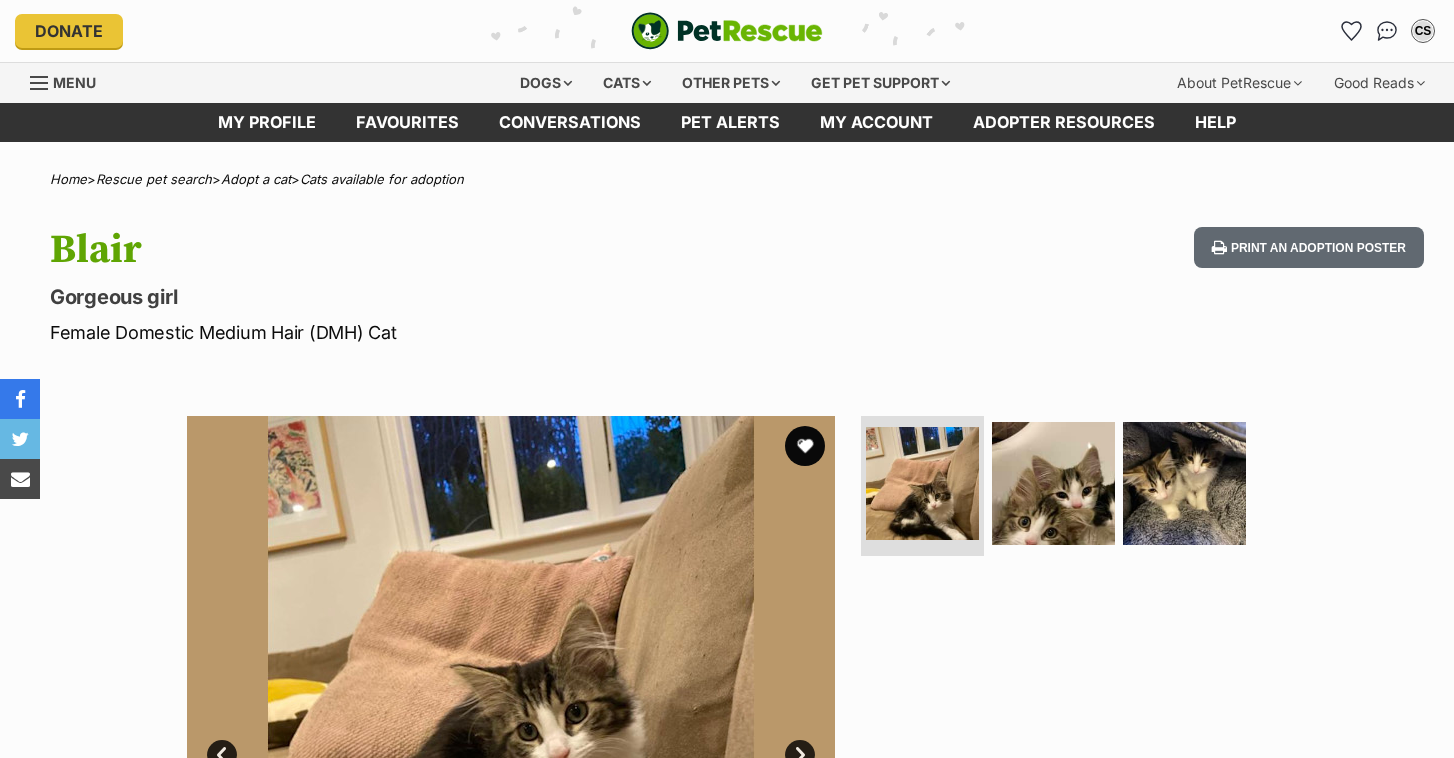 scroll, scrollTop: 0, scrollLeft: 0, axis: both 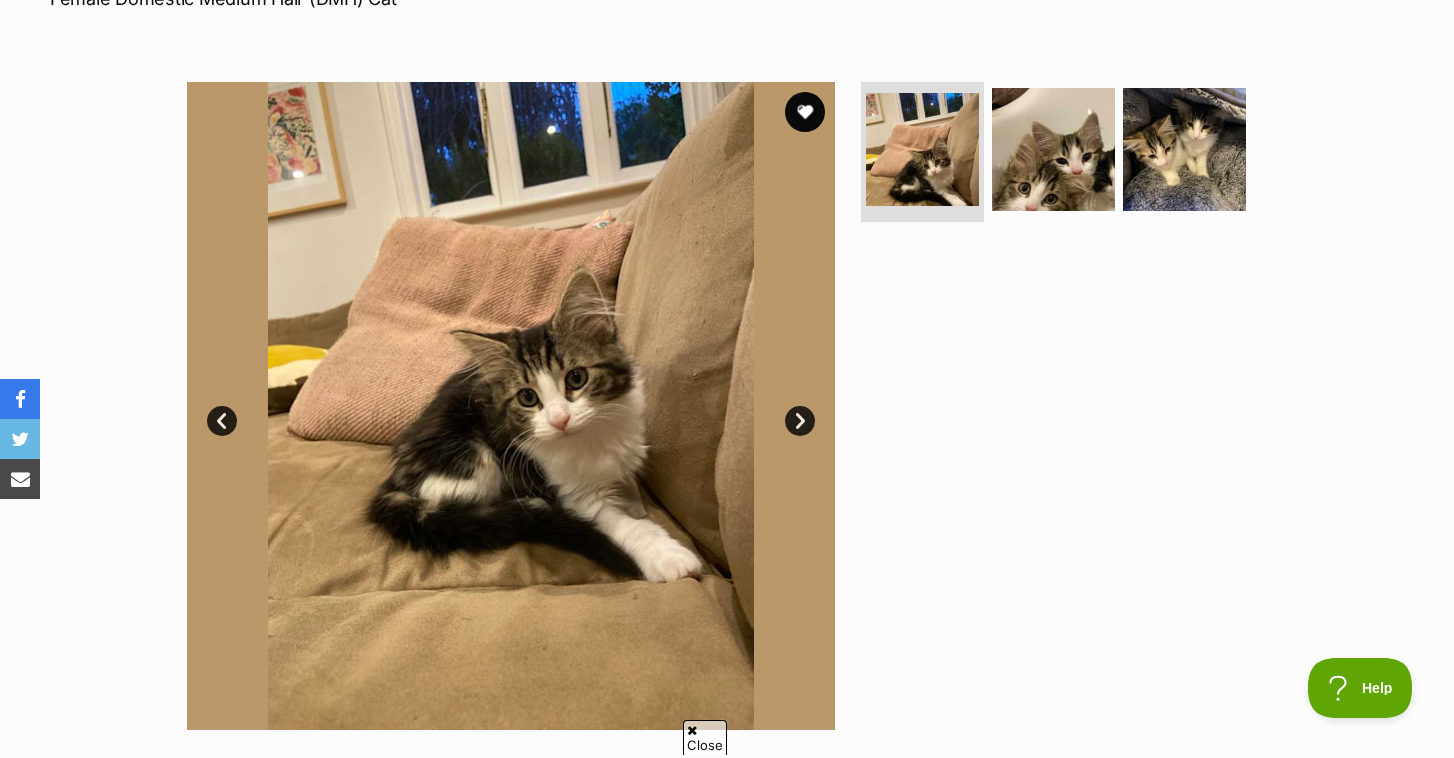 click on "Next" at bounding box center [800, 421] 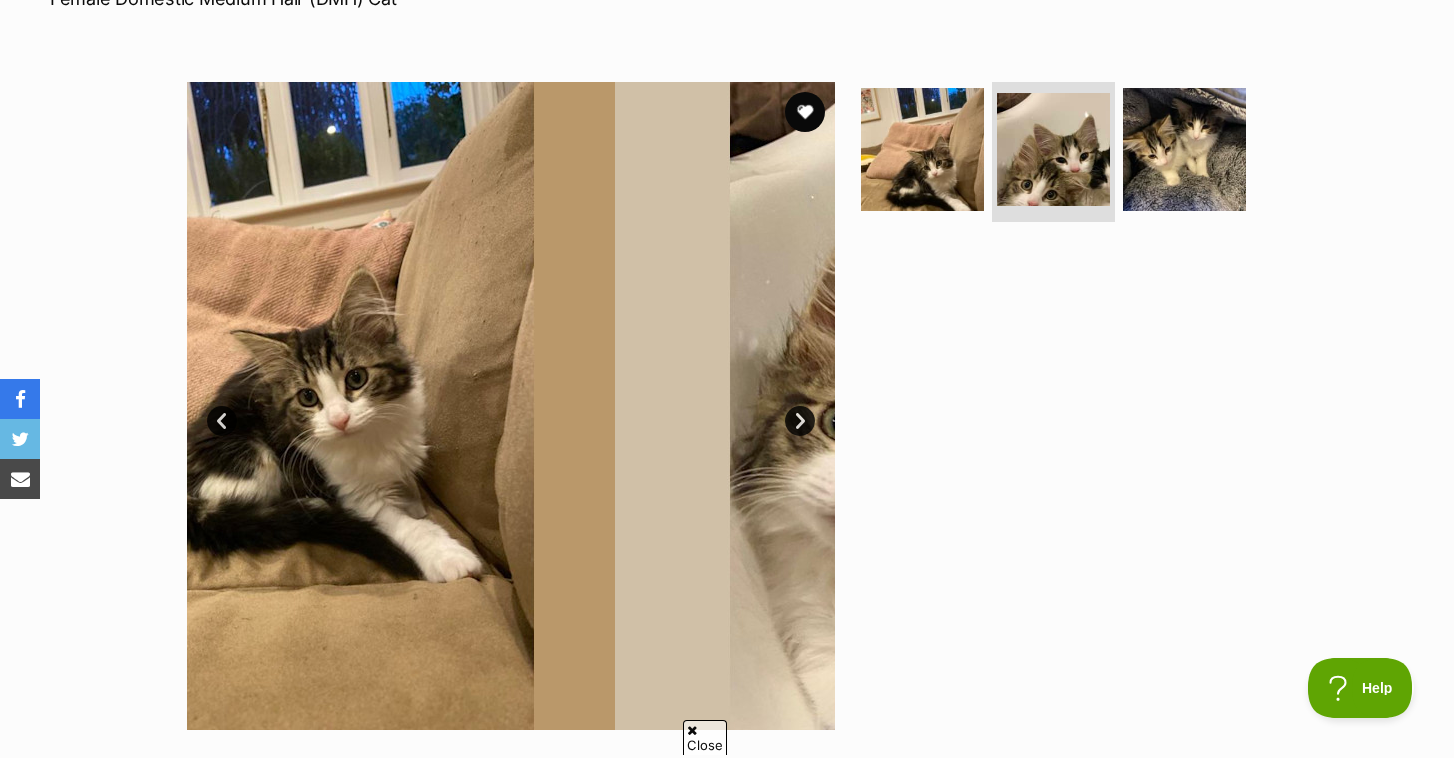 click on "Next" at bounding box center (800, 421) 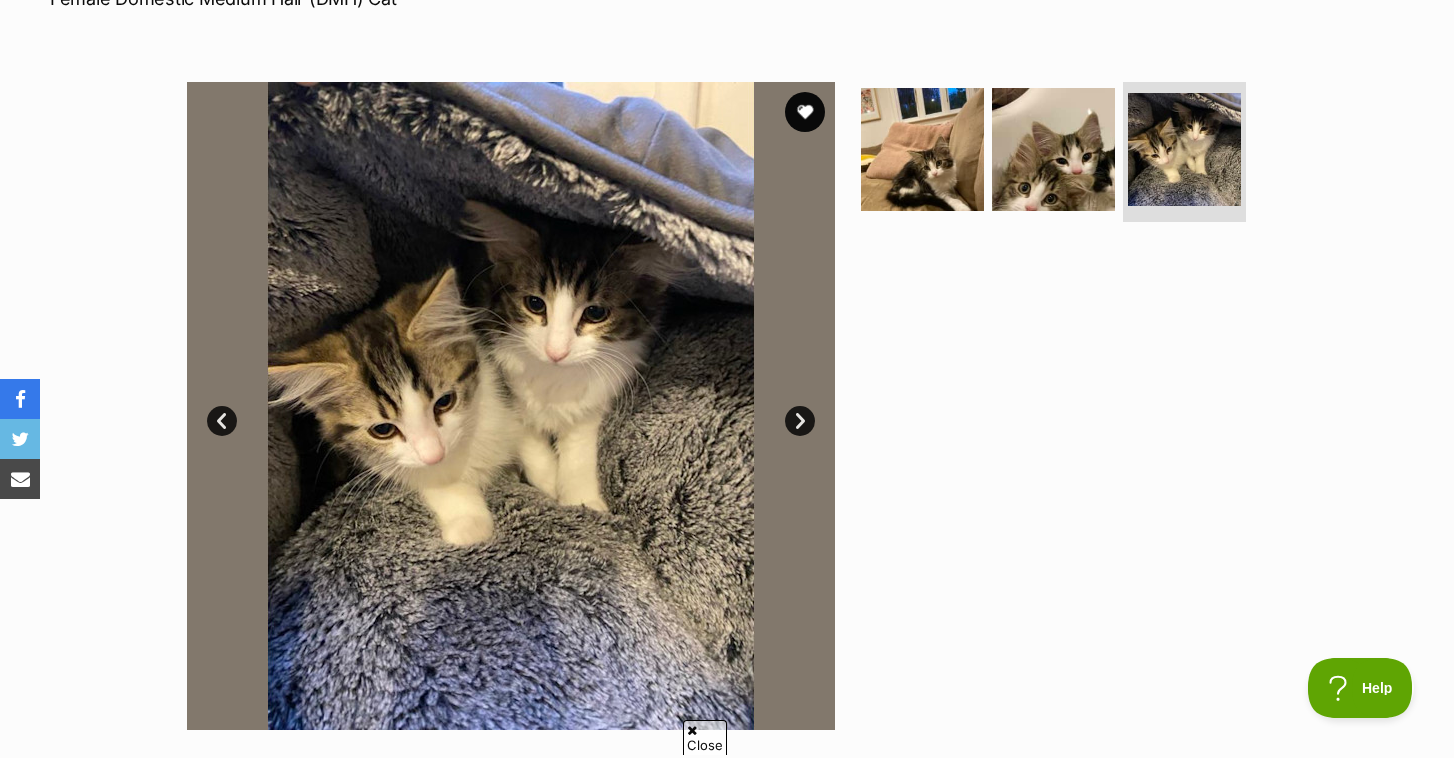 scroll, scrollTop: 0, scrollLeft: 0, axis: both 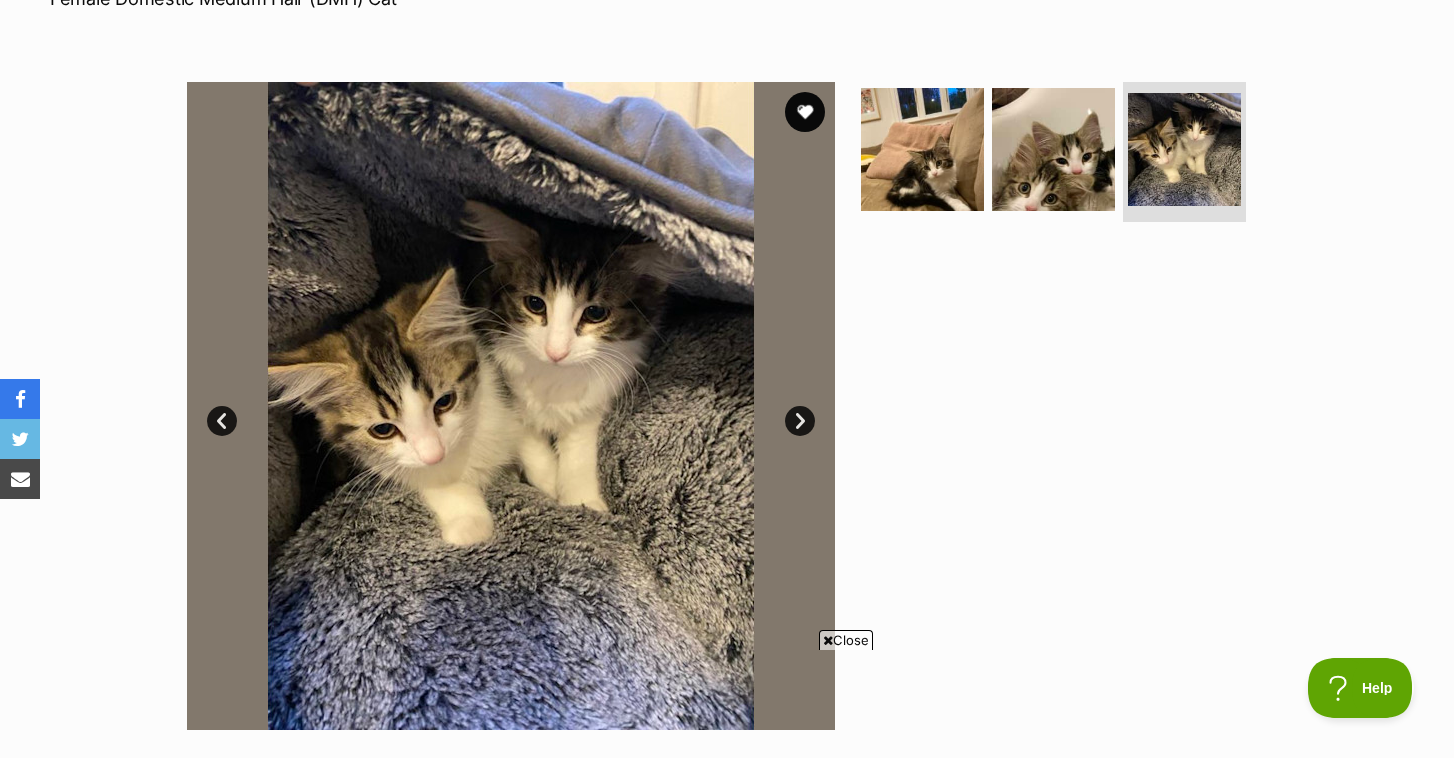 click on "Next" at bounding box center [800, 421] 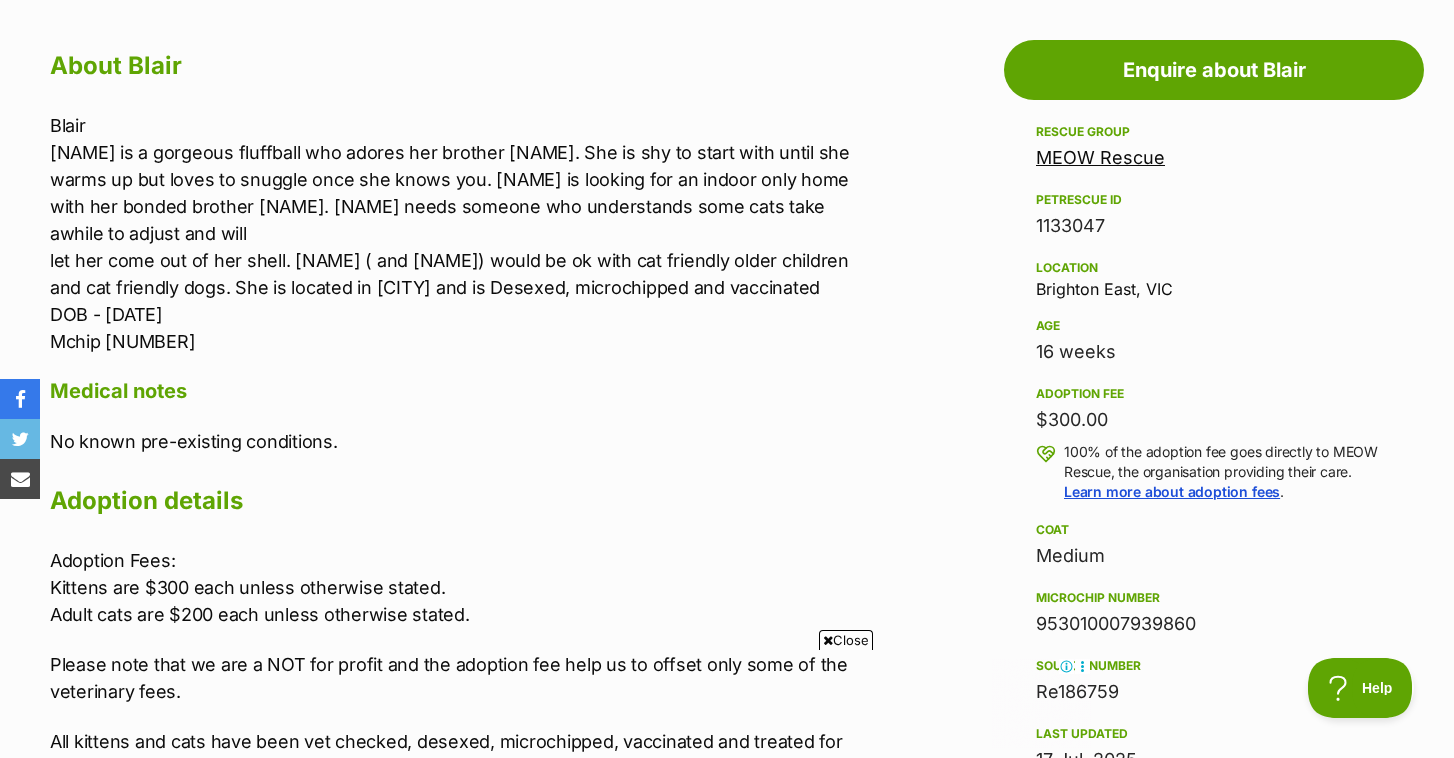 scroll, scrollTop: 0, scrollLeft: 0, axis: both 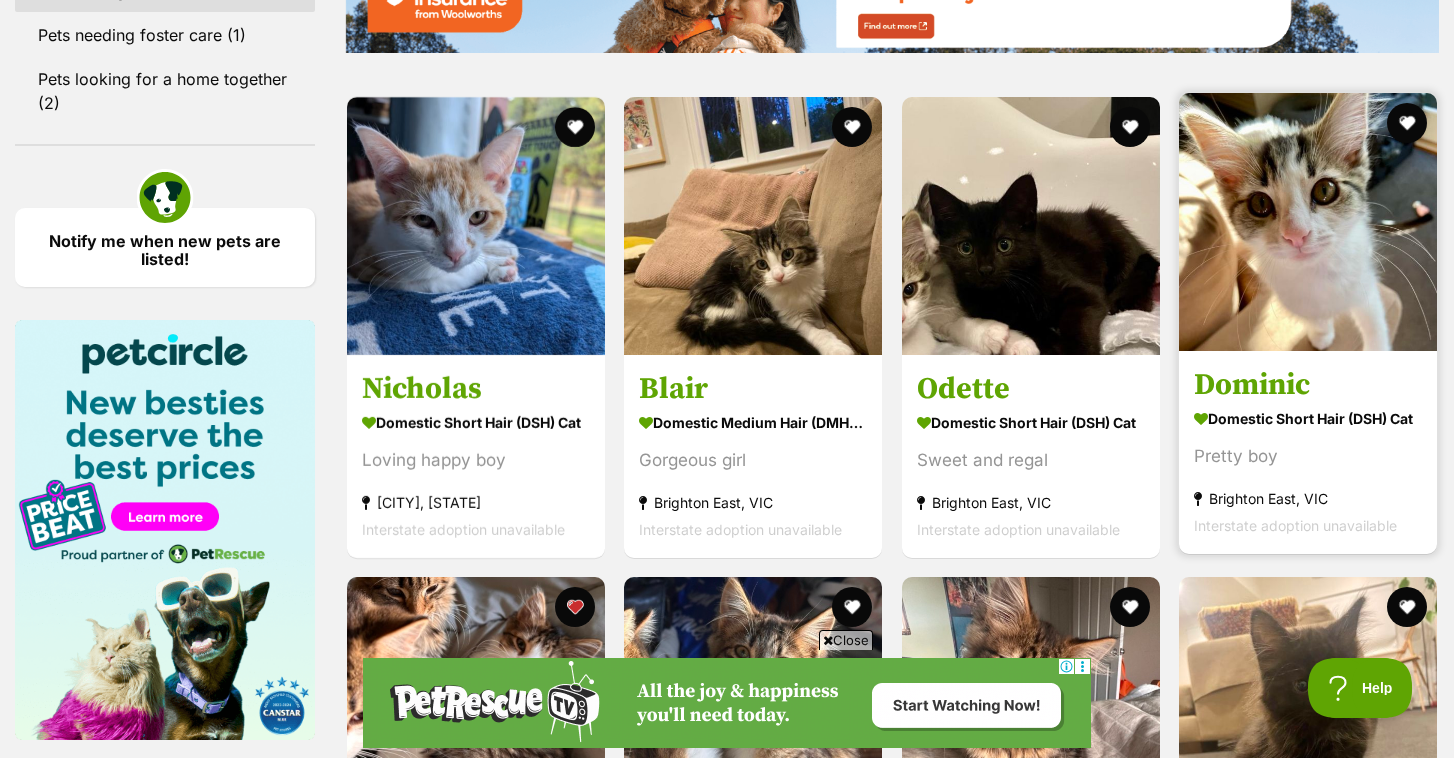 click at bounding box center (1308, 222) 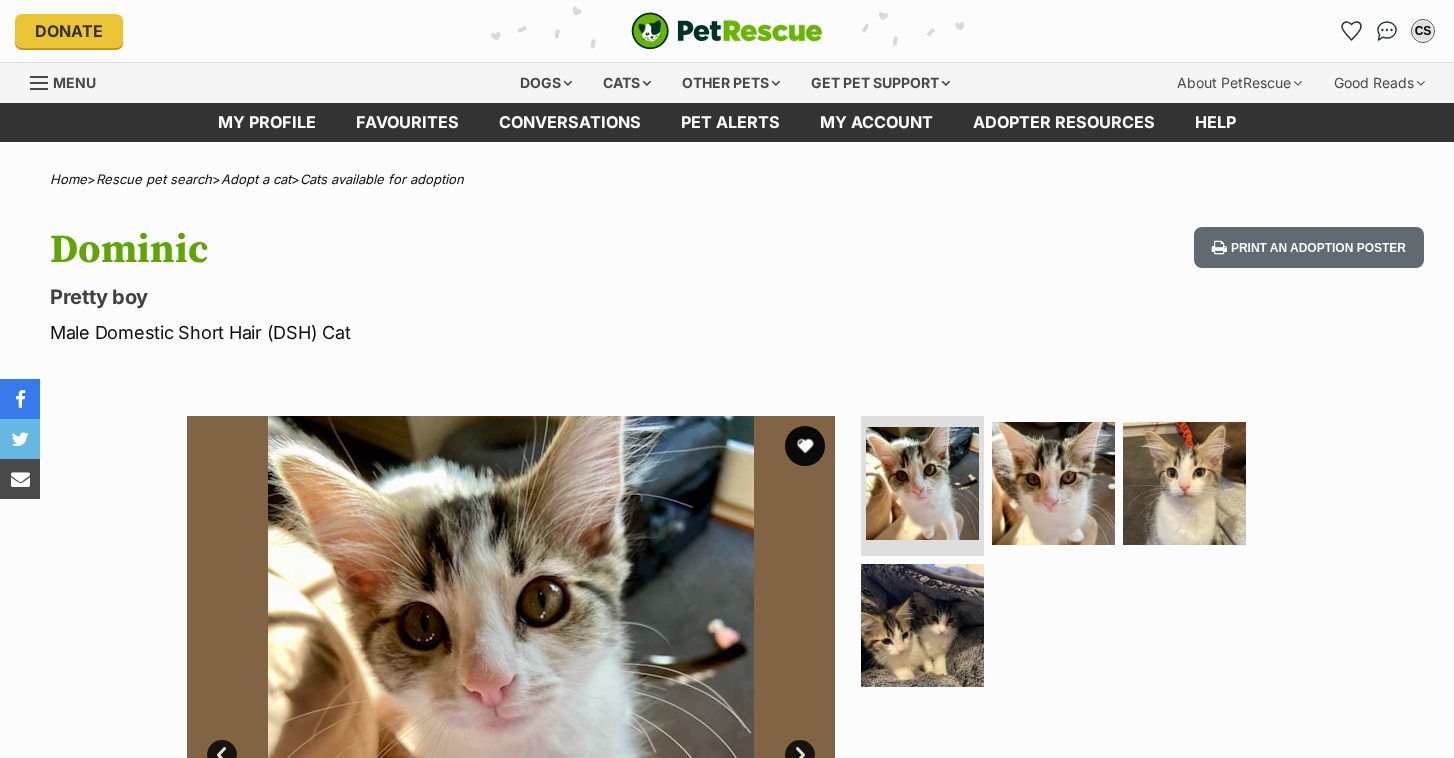 scroll, scrollTop: 0, scrollLeft: 0, axis: both 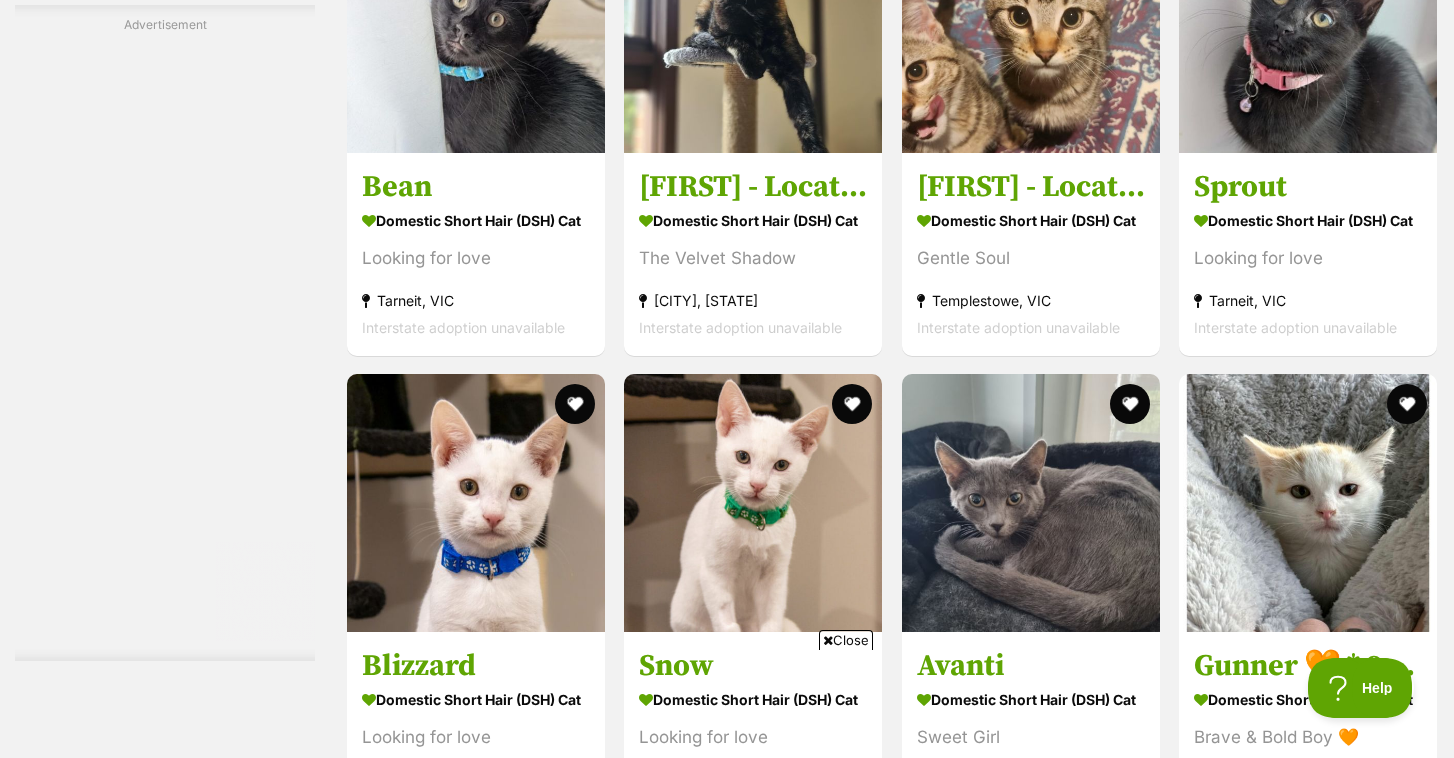 click at bounding box center [476, 1331] 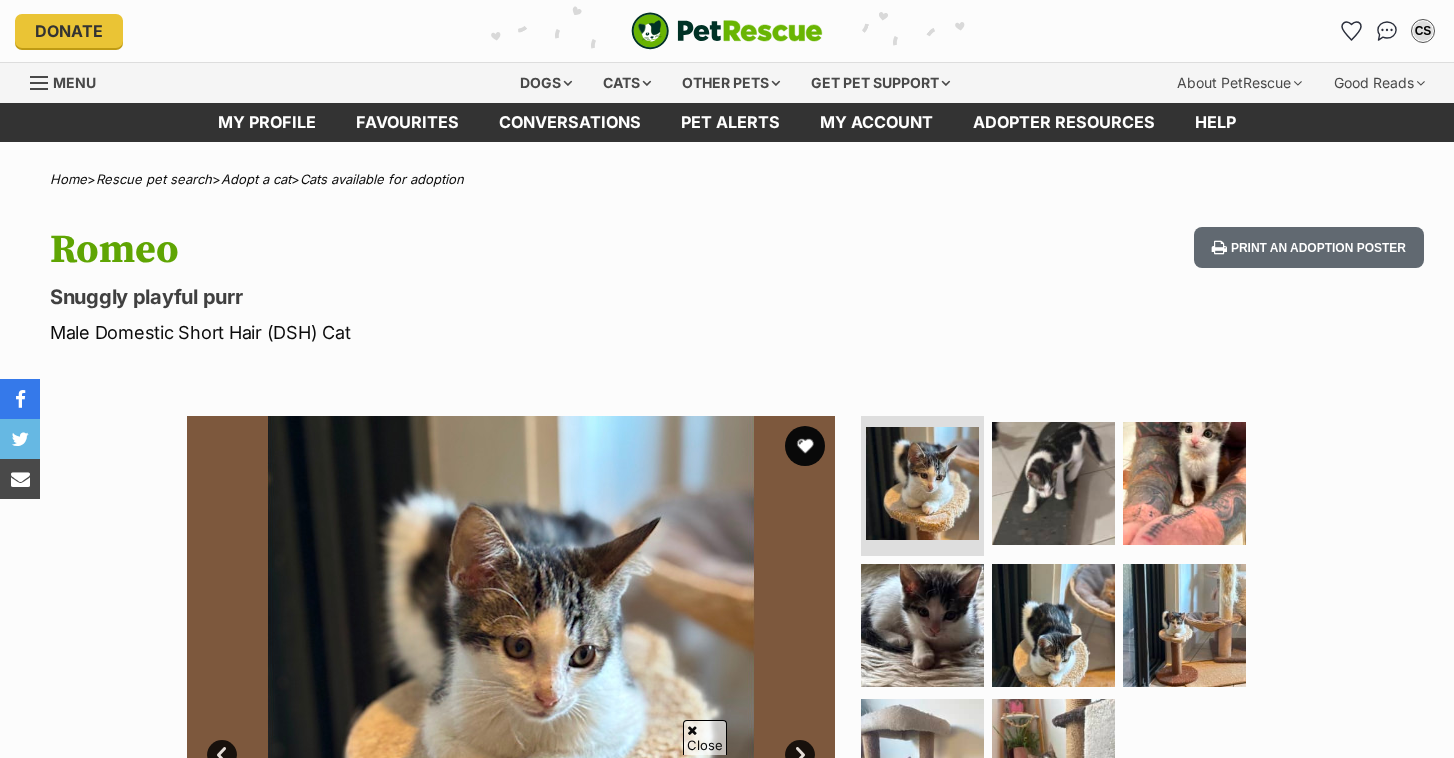 scroll, scrollTop: 442, scrollLeft: 0, axis: vertical 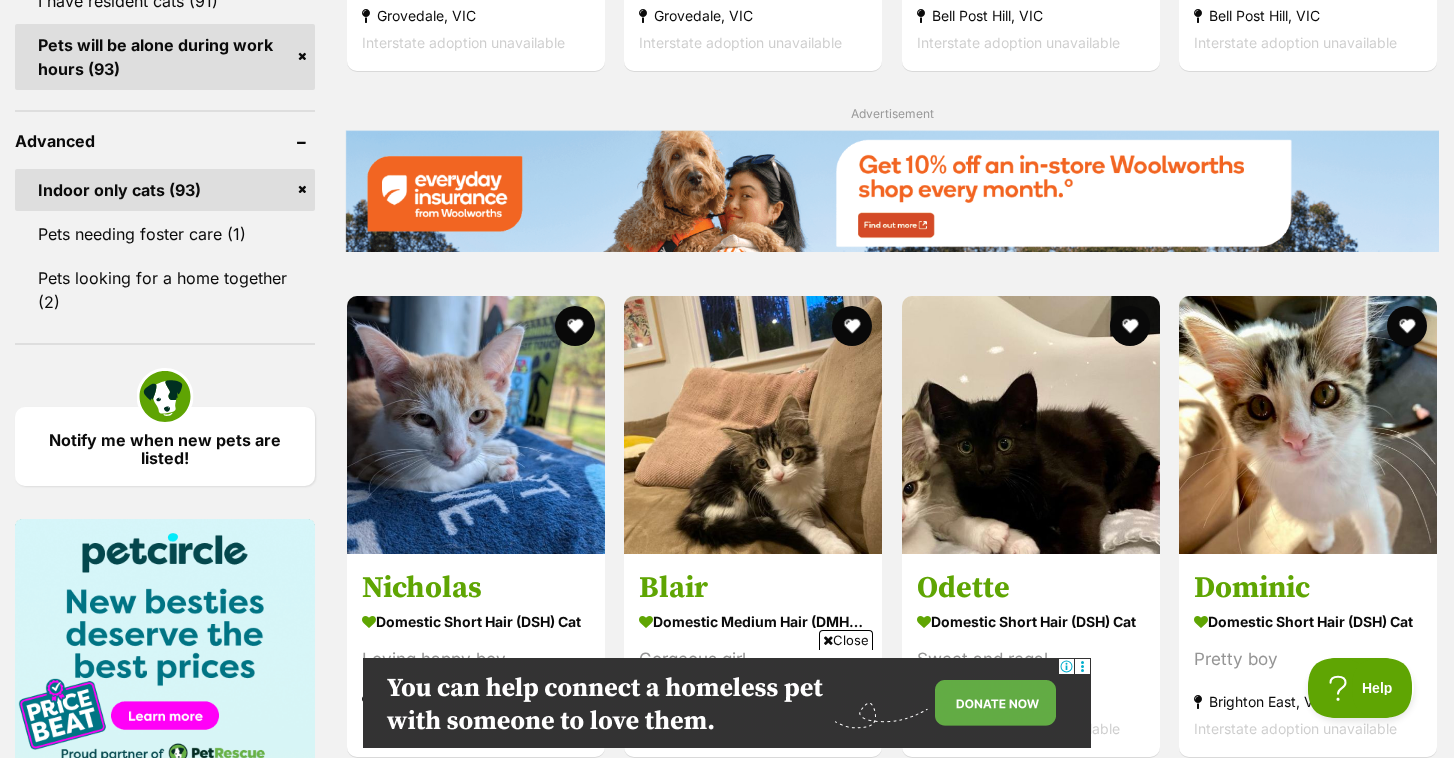 click at bounding box center (476, 901) 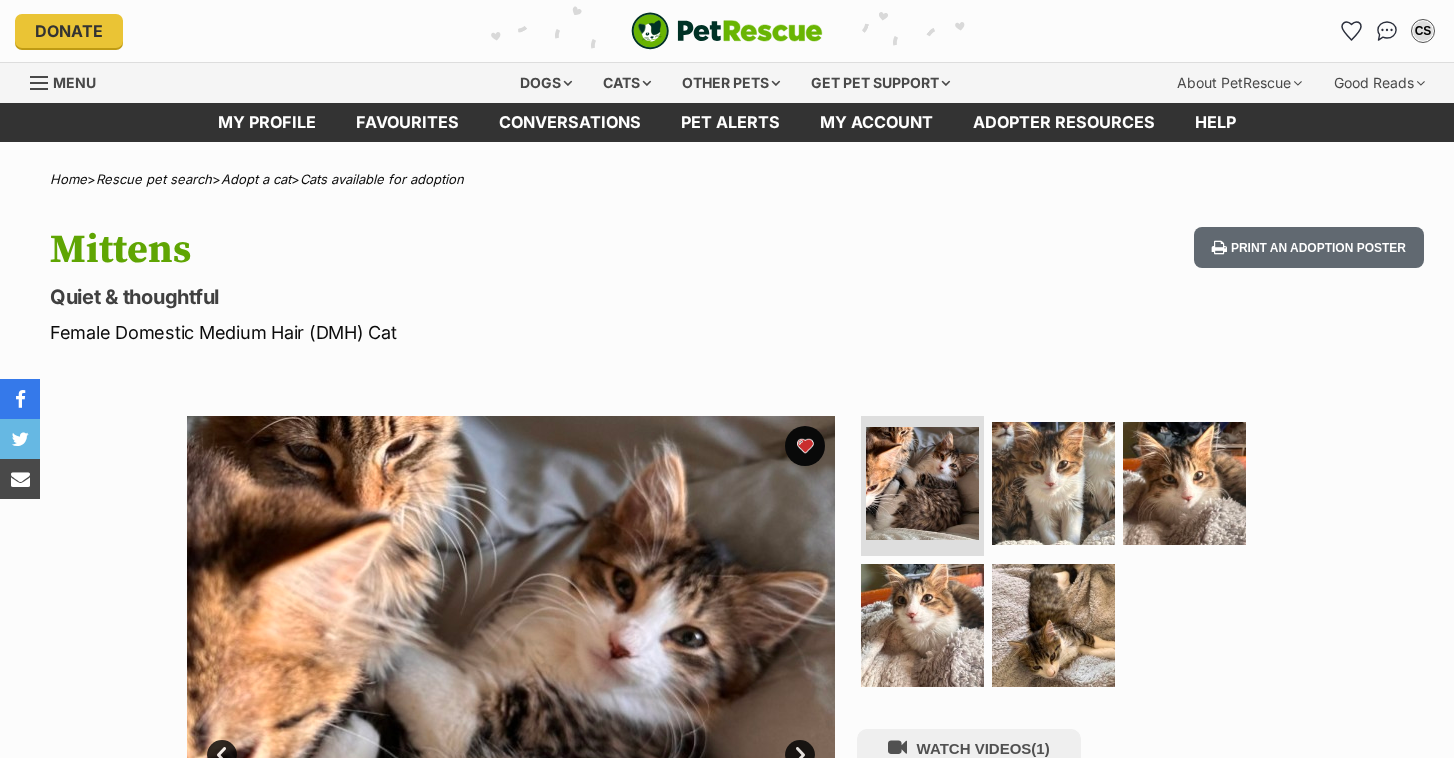 scroll, scrollTop: 0, scrollLeft: 0, axis: both 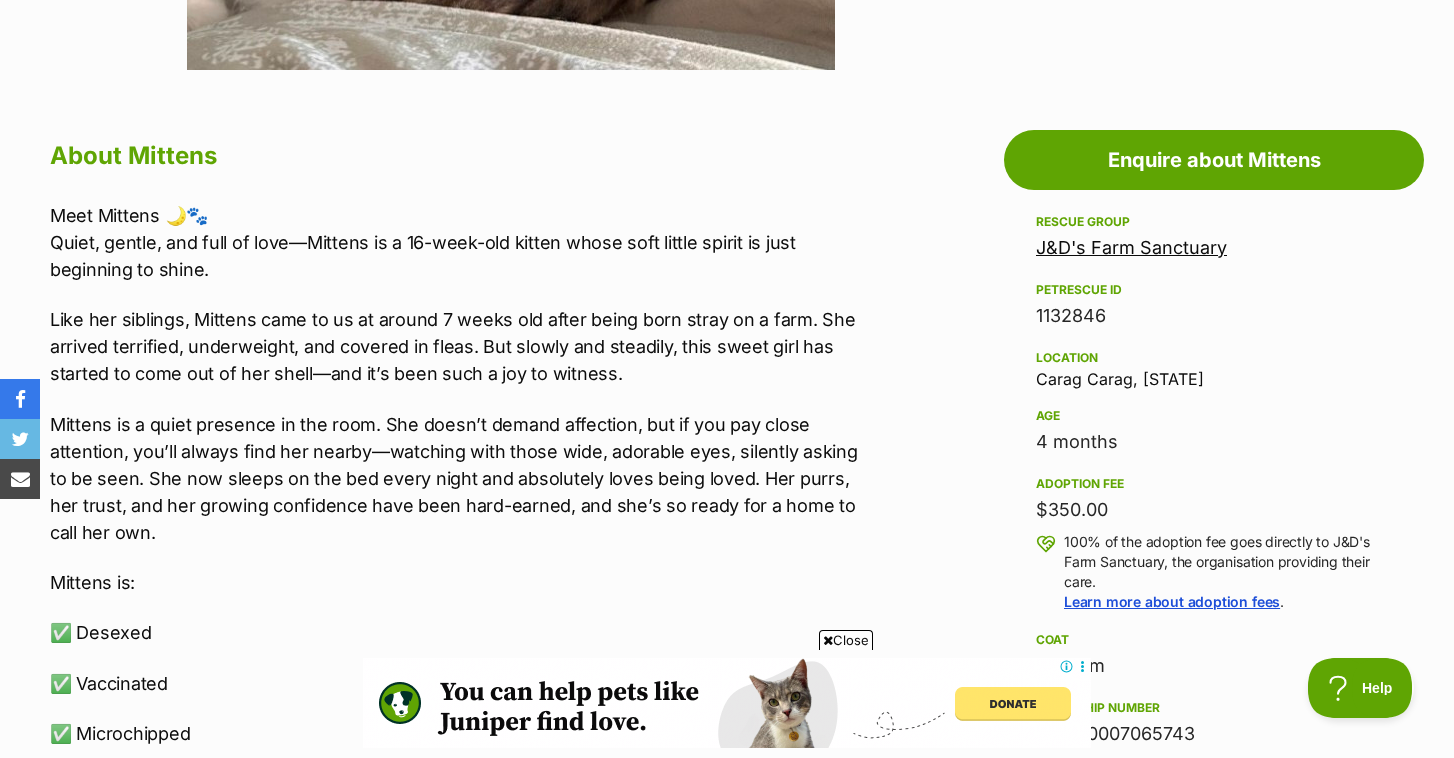 click on "Close" at bounding box center (846, 640) 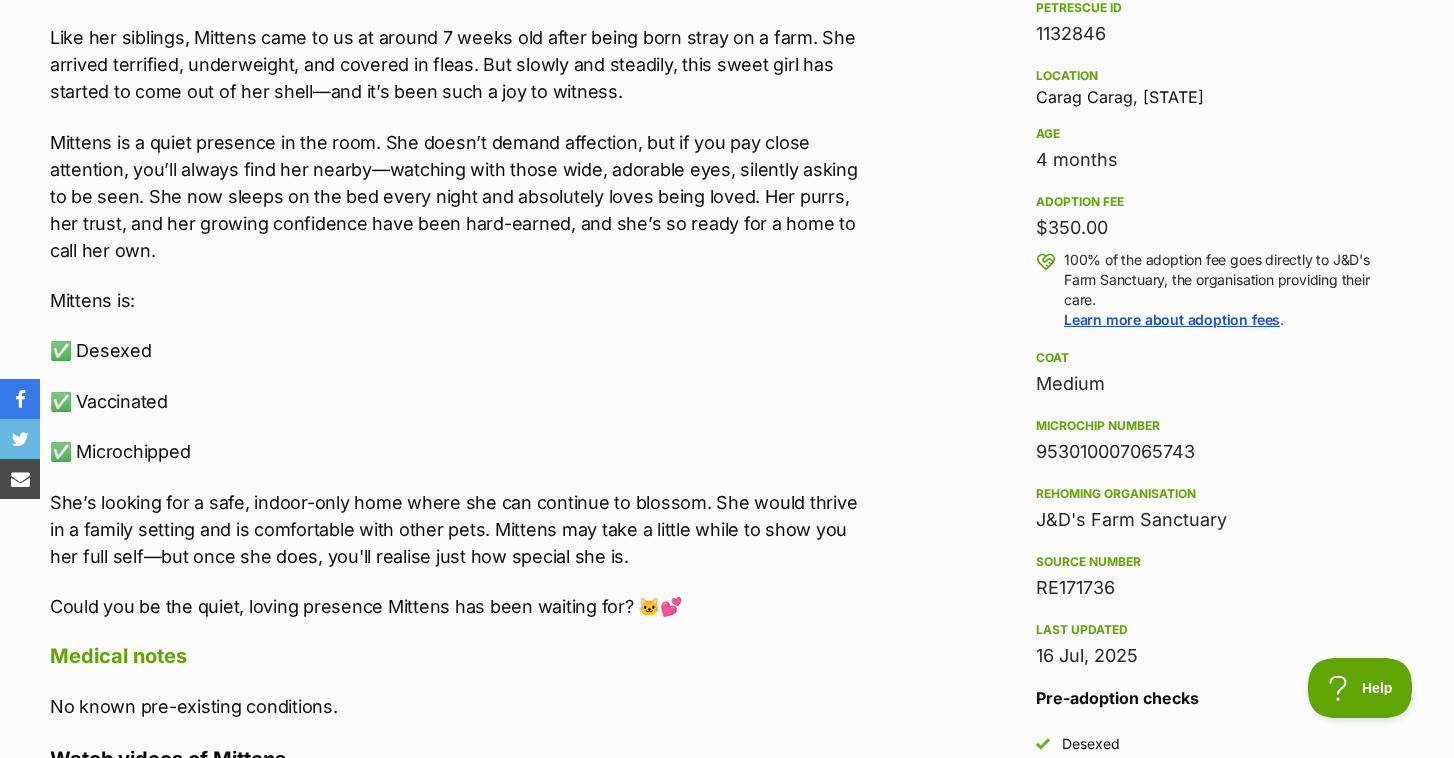 scroll, scrollTop: 1280, scrollLeft: 0, axis: vertical 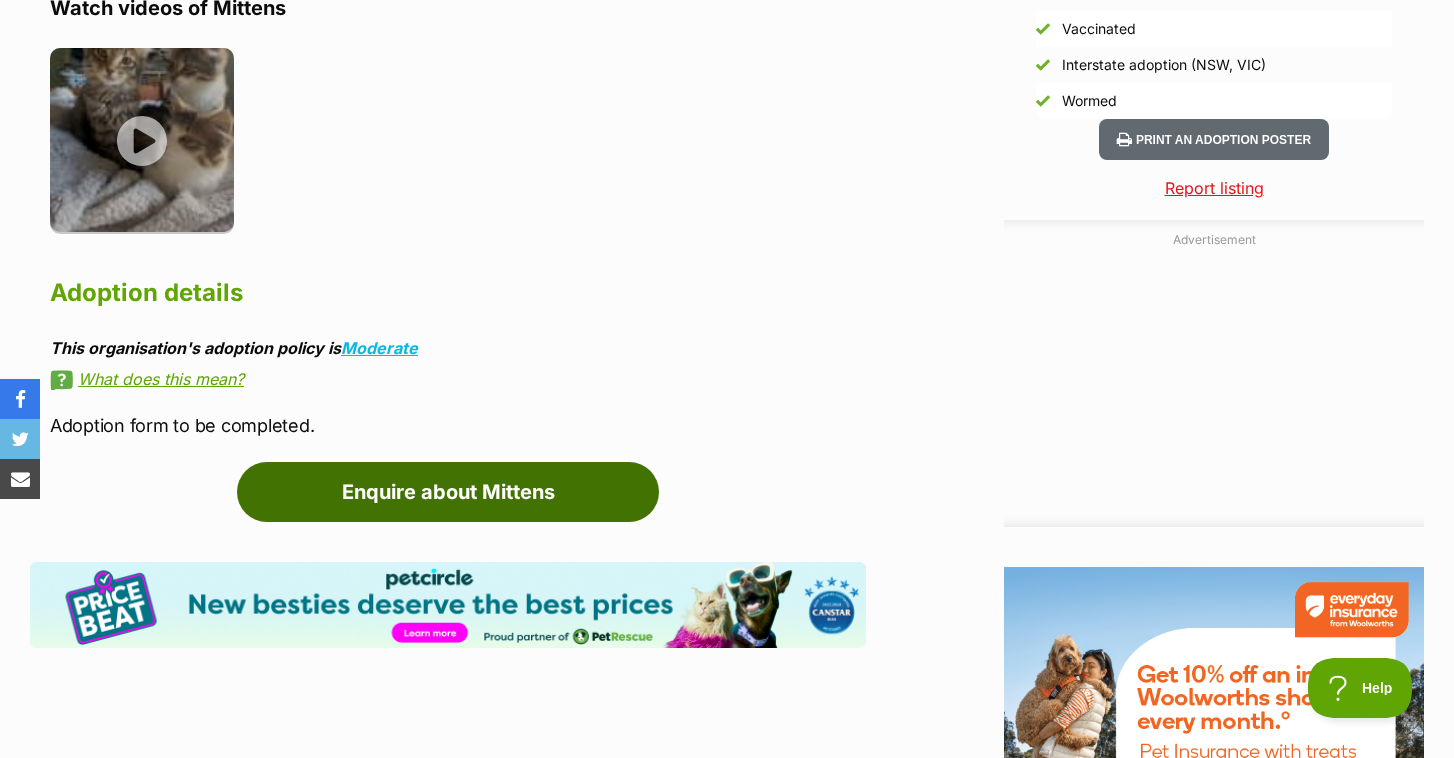 click on "Enquire about Mittens" at bounding box center (448, 492) 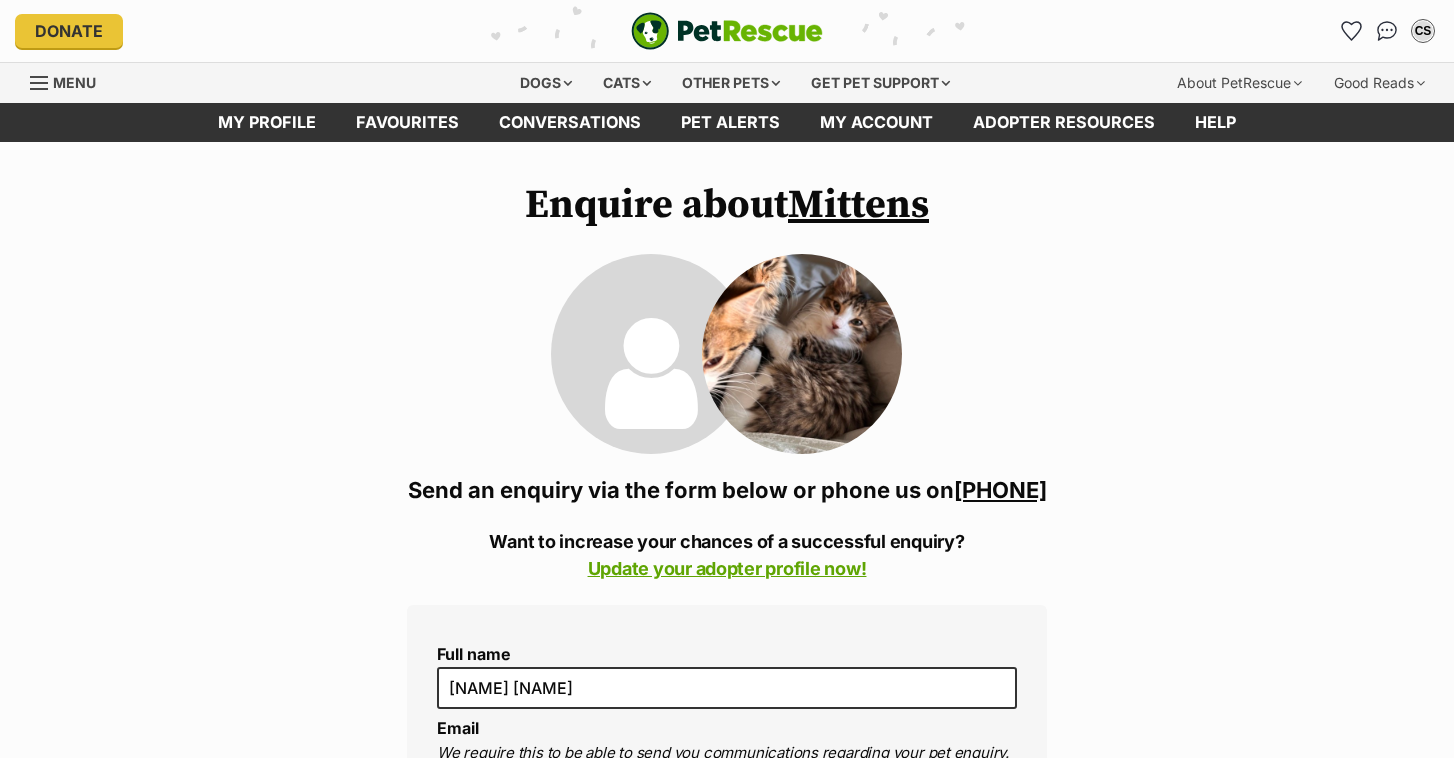 scroll, scrollTop: 0, scrollLeft: 0, axis: both 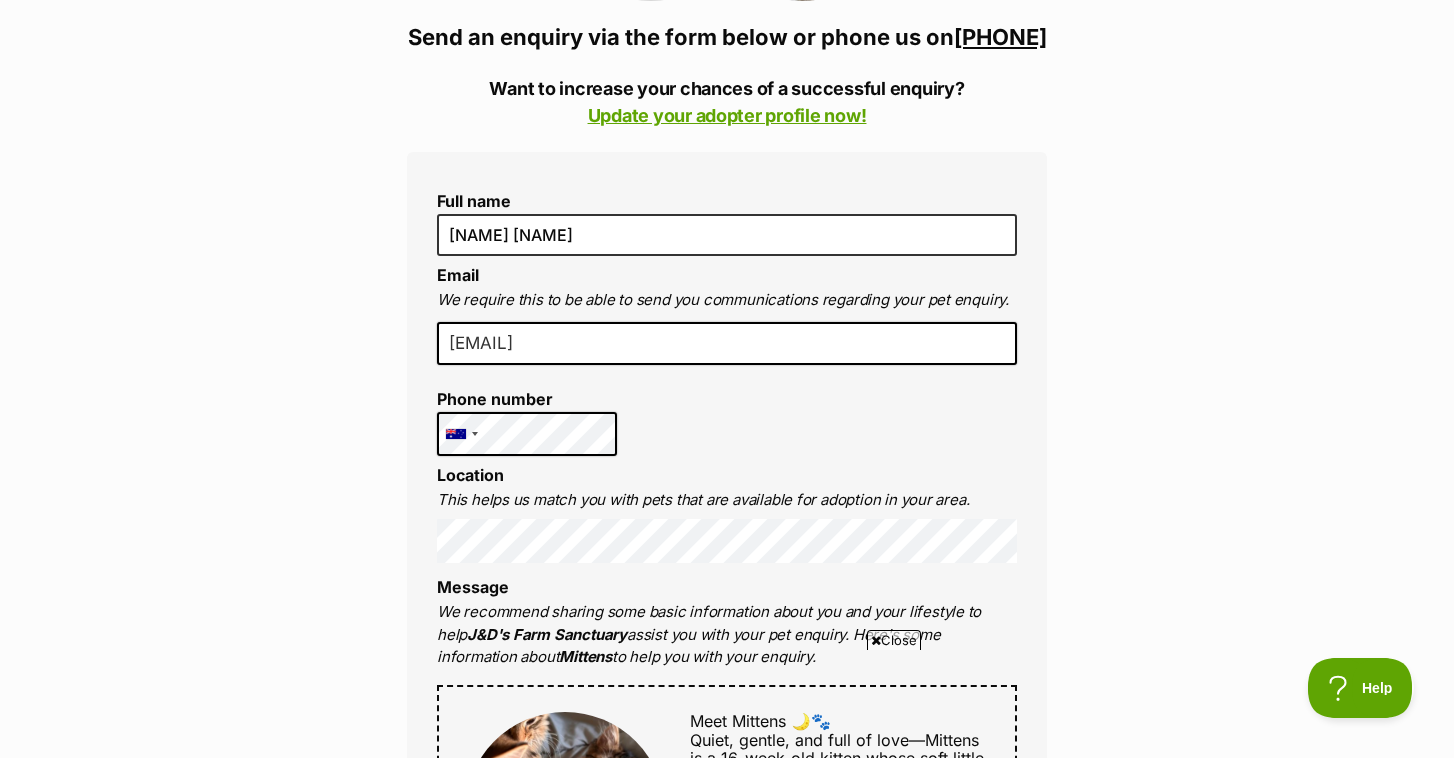 click on "Location
This helps us match you with pets that are available for adoption in your area." at bounding box center [727, 514] 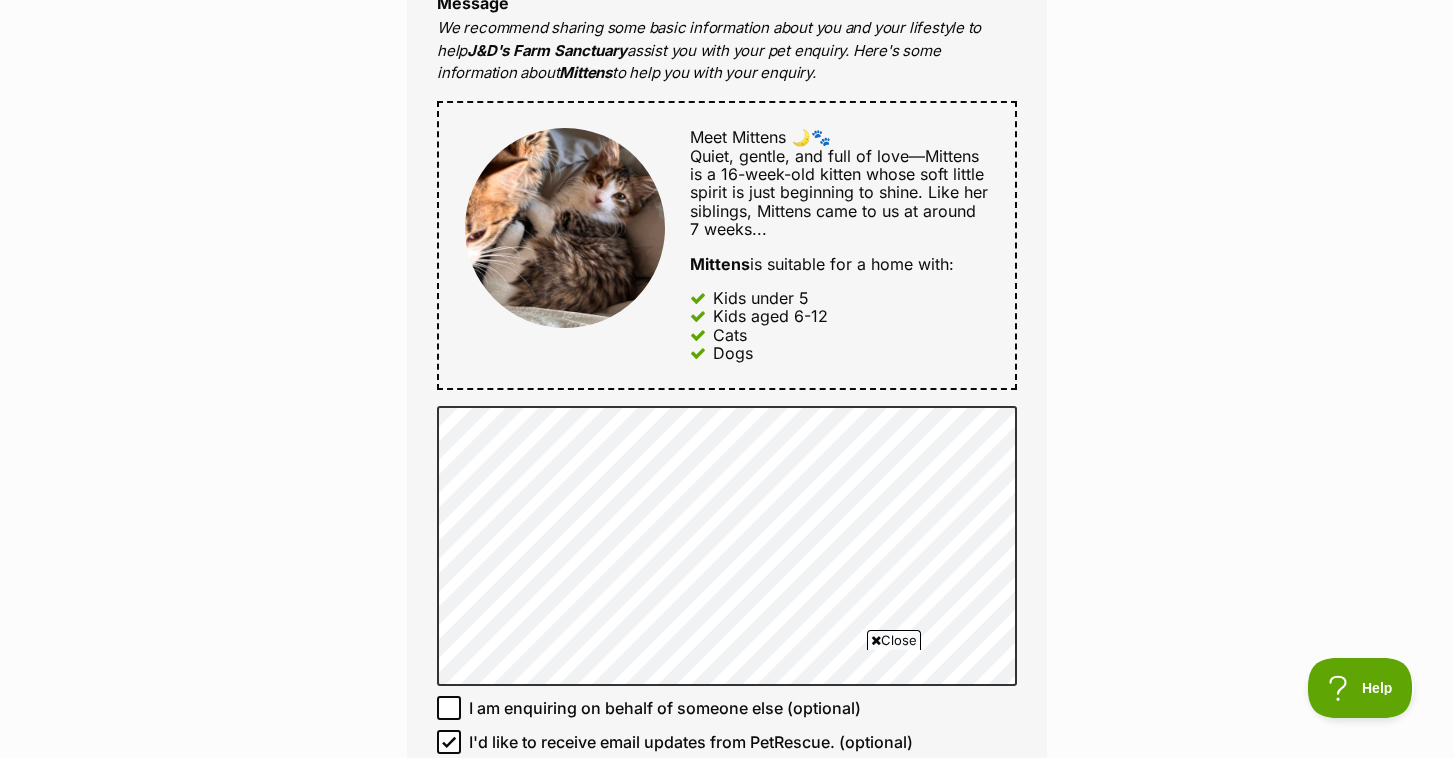scroll, scrollTop: 1067, scrollLeft: 0, axis: vertical 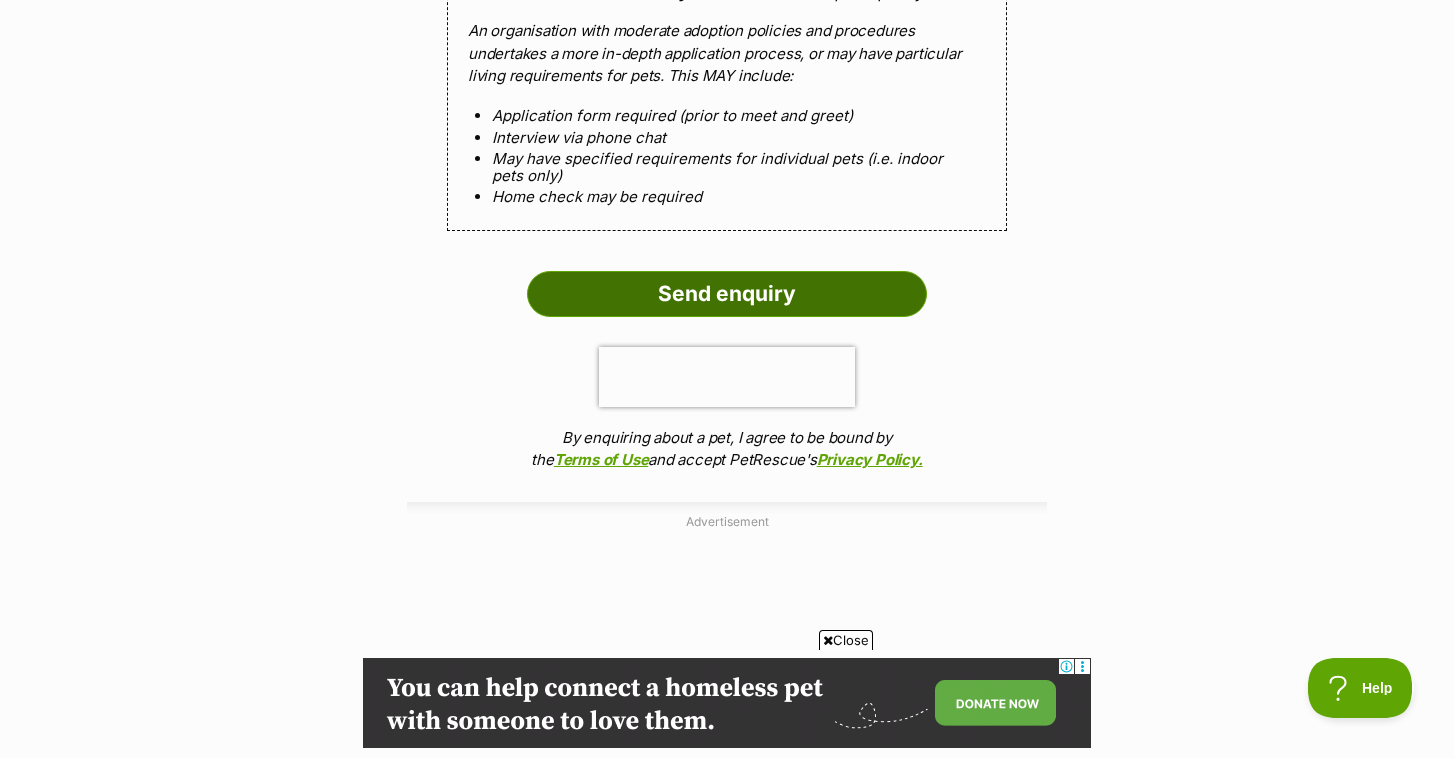 click on "Send enquiry" at bounding box center [727, 294] 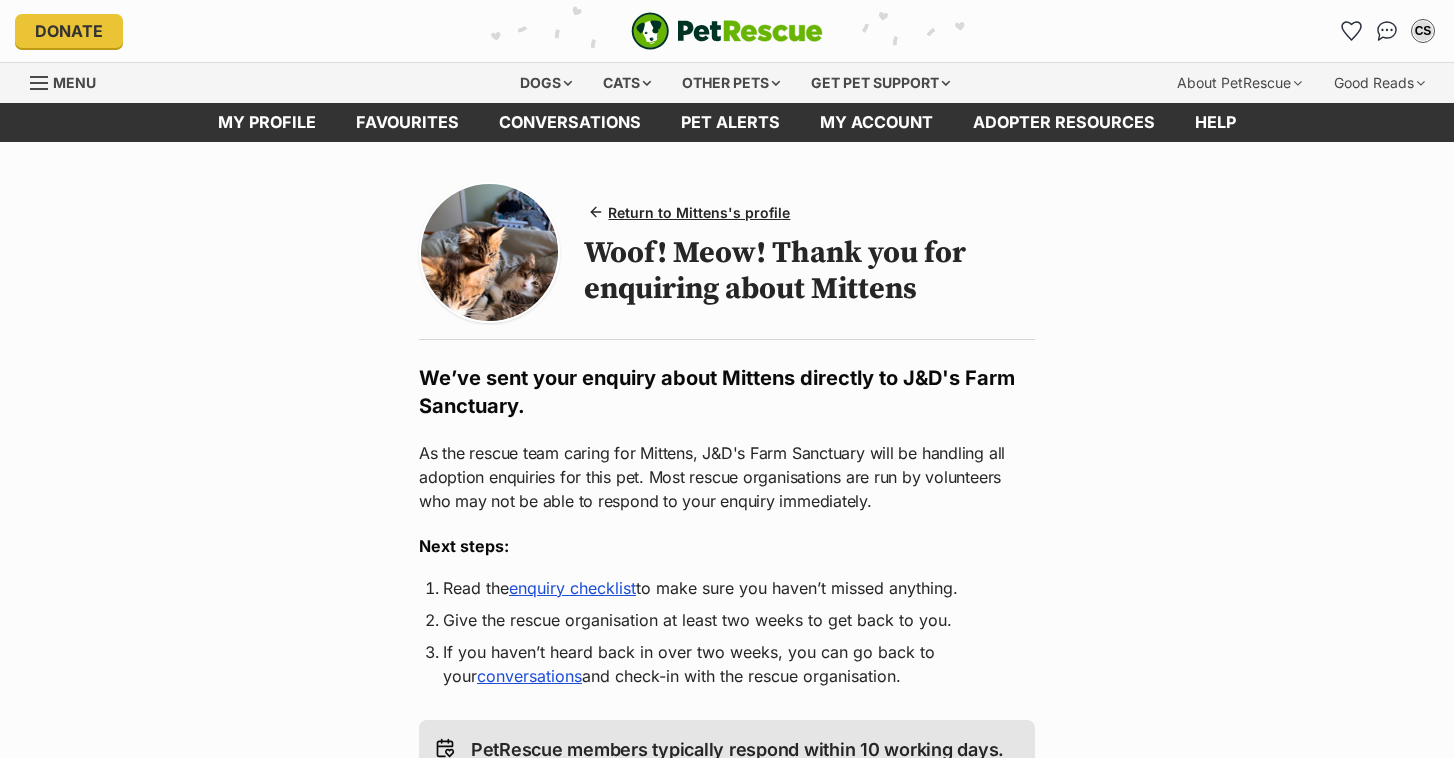 scroll, scrollTop: 0, scrollLeft: 0, axis: both 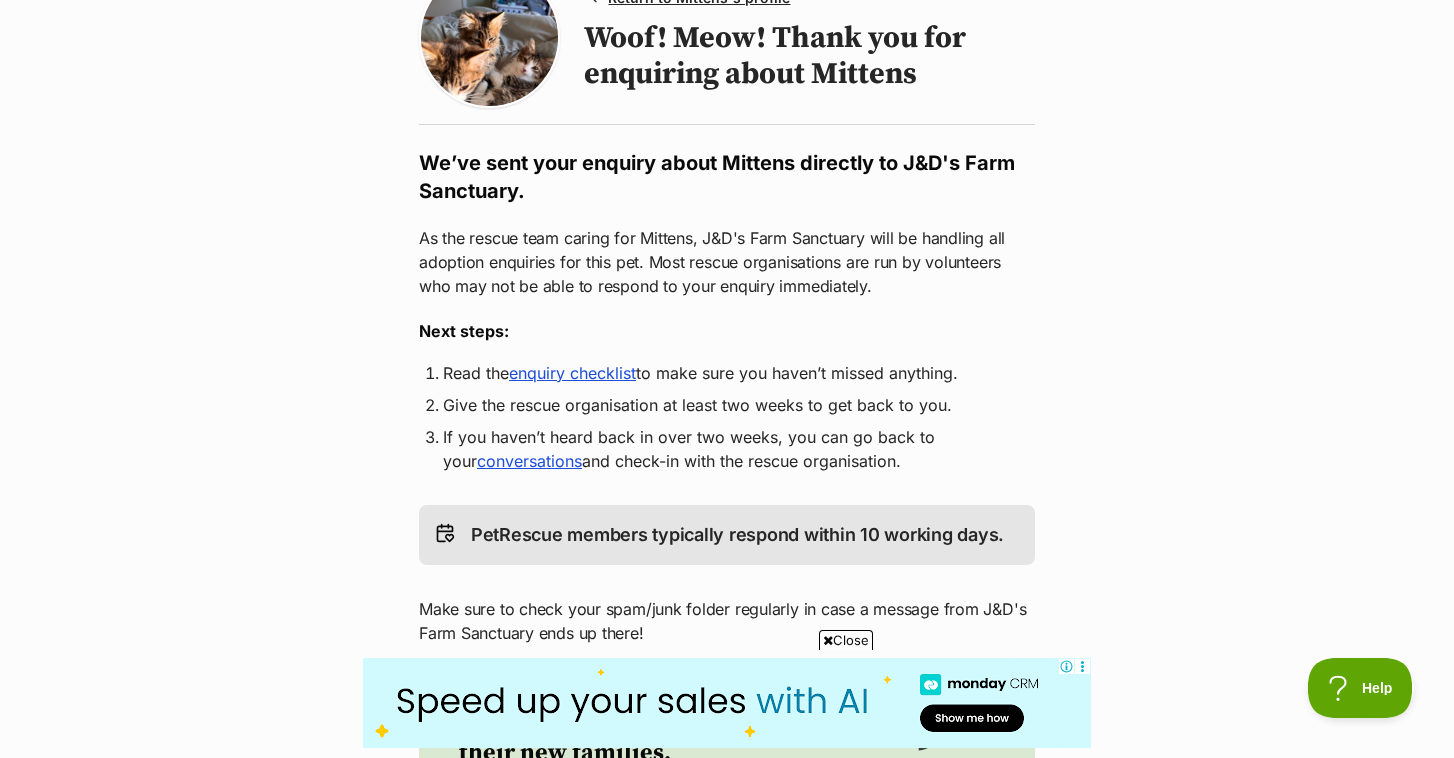 click on "Close" at bounding box center [846, 640] 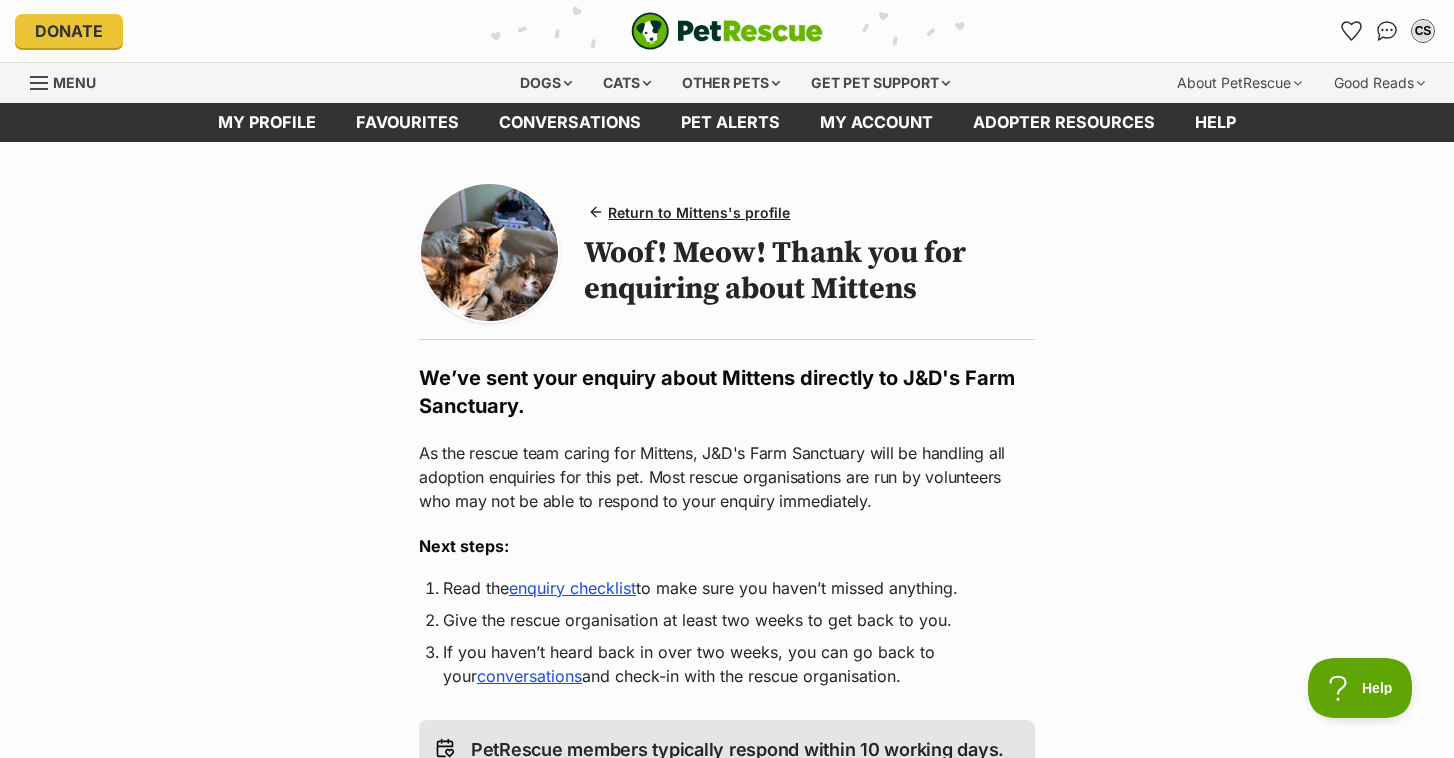 scroll, scrollTop: 0, scrollLeft: 0, axis: both 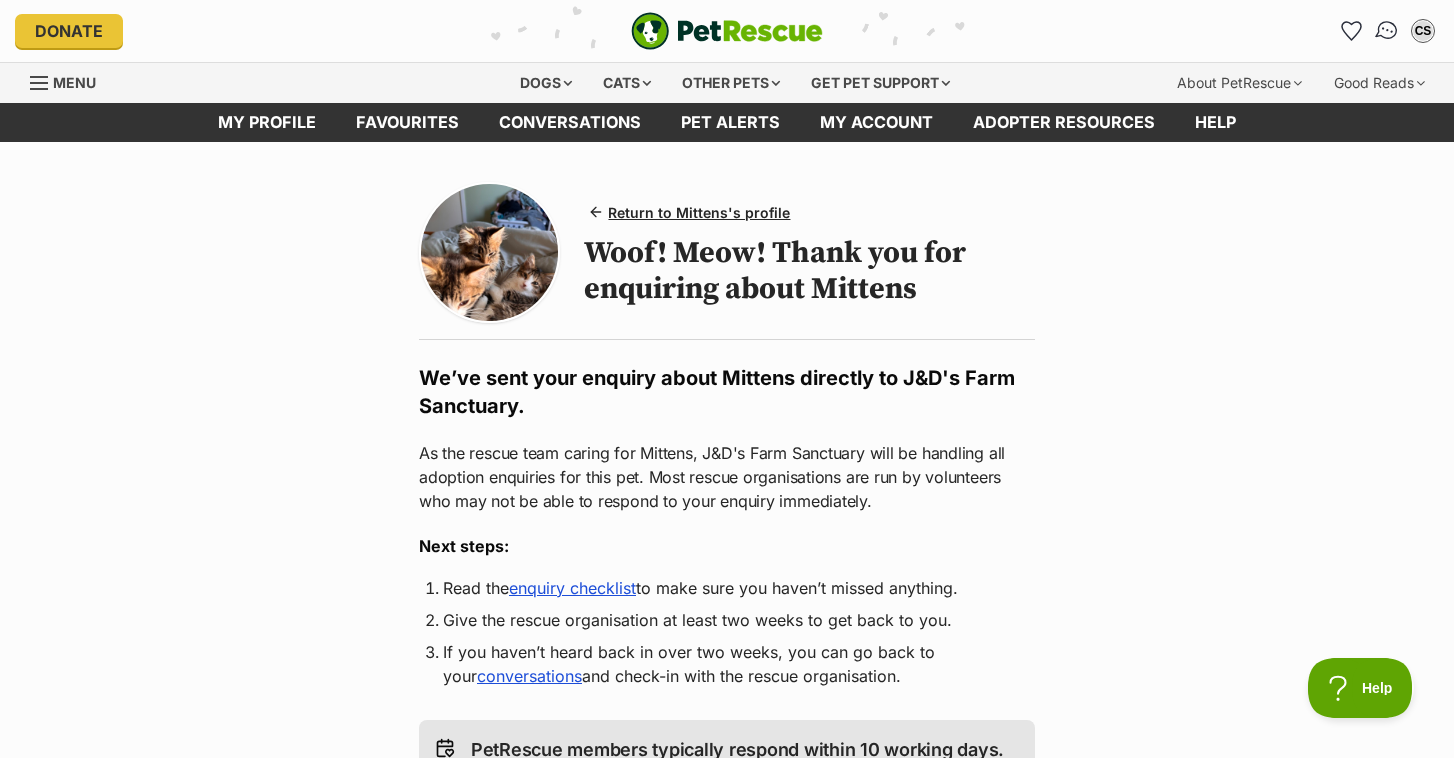 click at bounding box center (1387, 31) 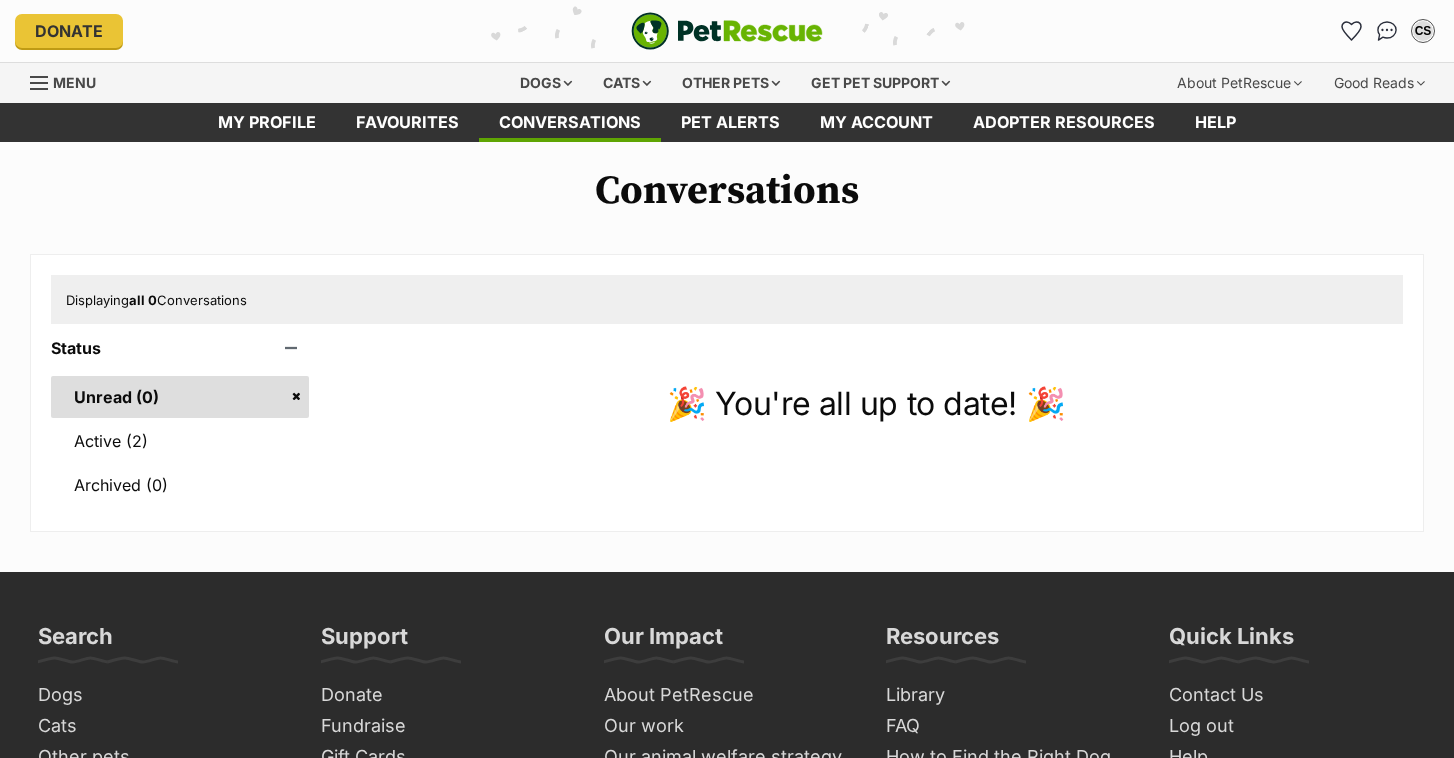 scroll, scrollTop: 0, scrollLeft: 0, axis: both 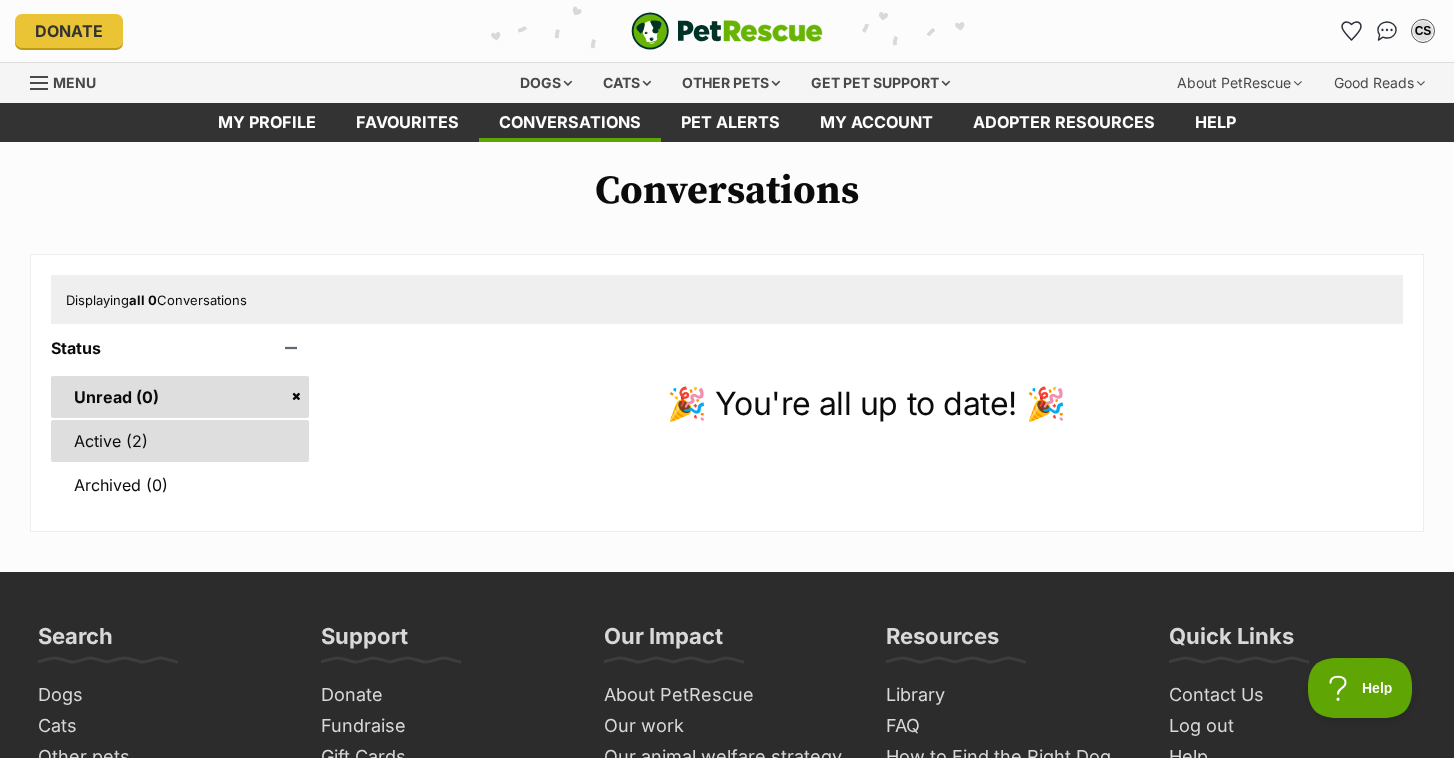 click on "Active (2)" at bounding box center [180, 441] 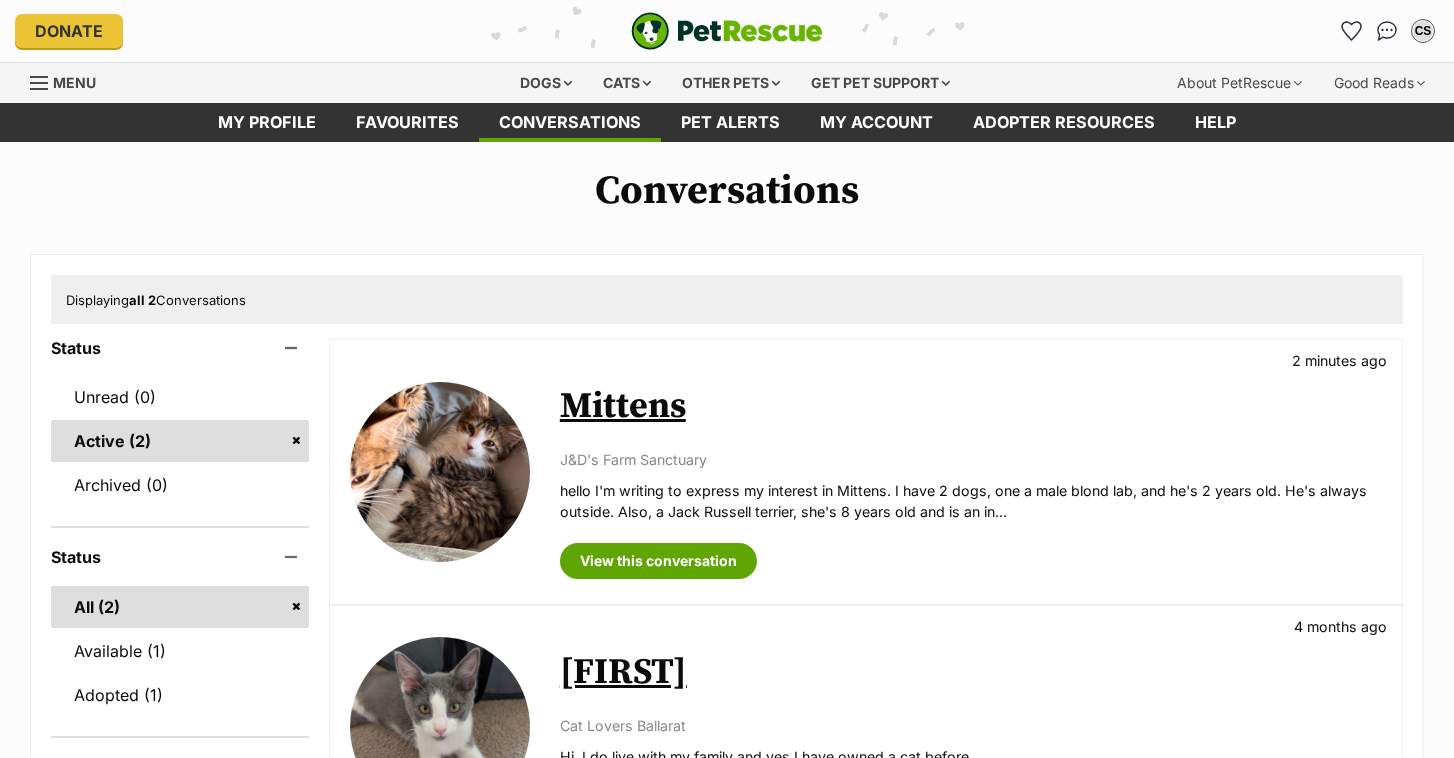 scroll, scrollTop: 0, scrollLeft: 0, axis: both 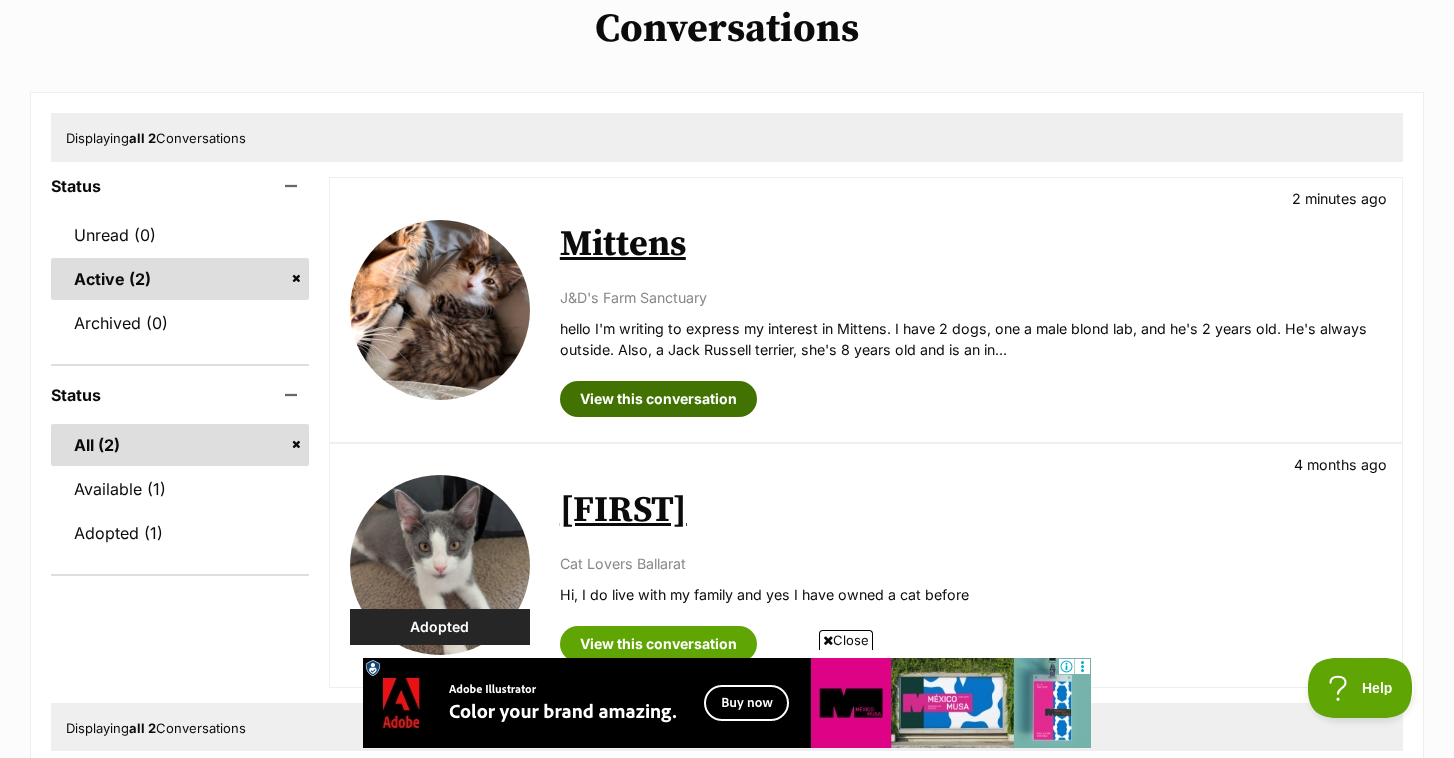 click on "View this conversation" at bounding box center (658, 399) 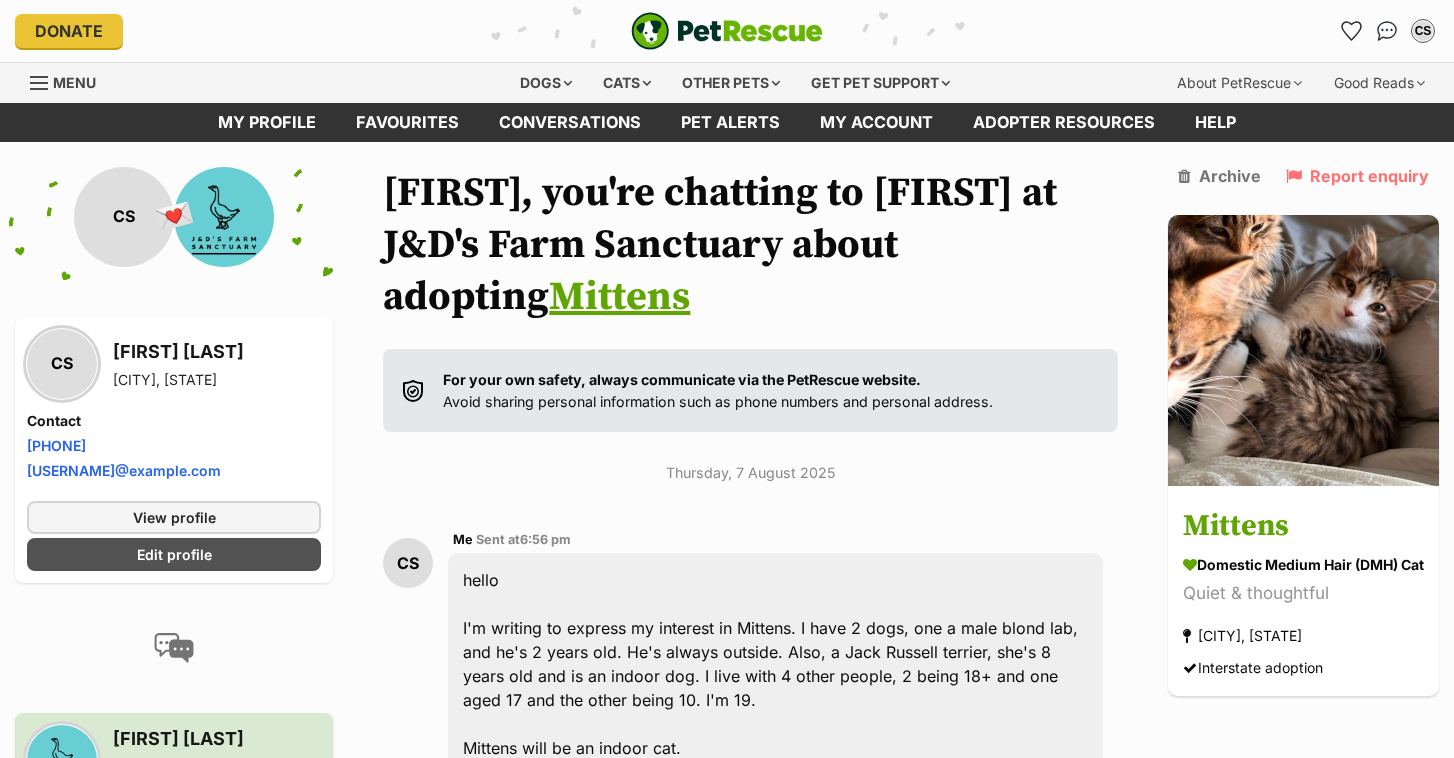 scroll, scrollTop: 63, scrollLeft: 0, axis: vertical 